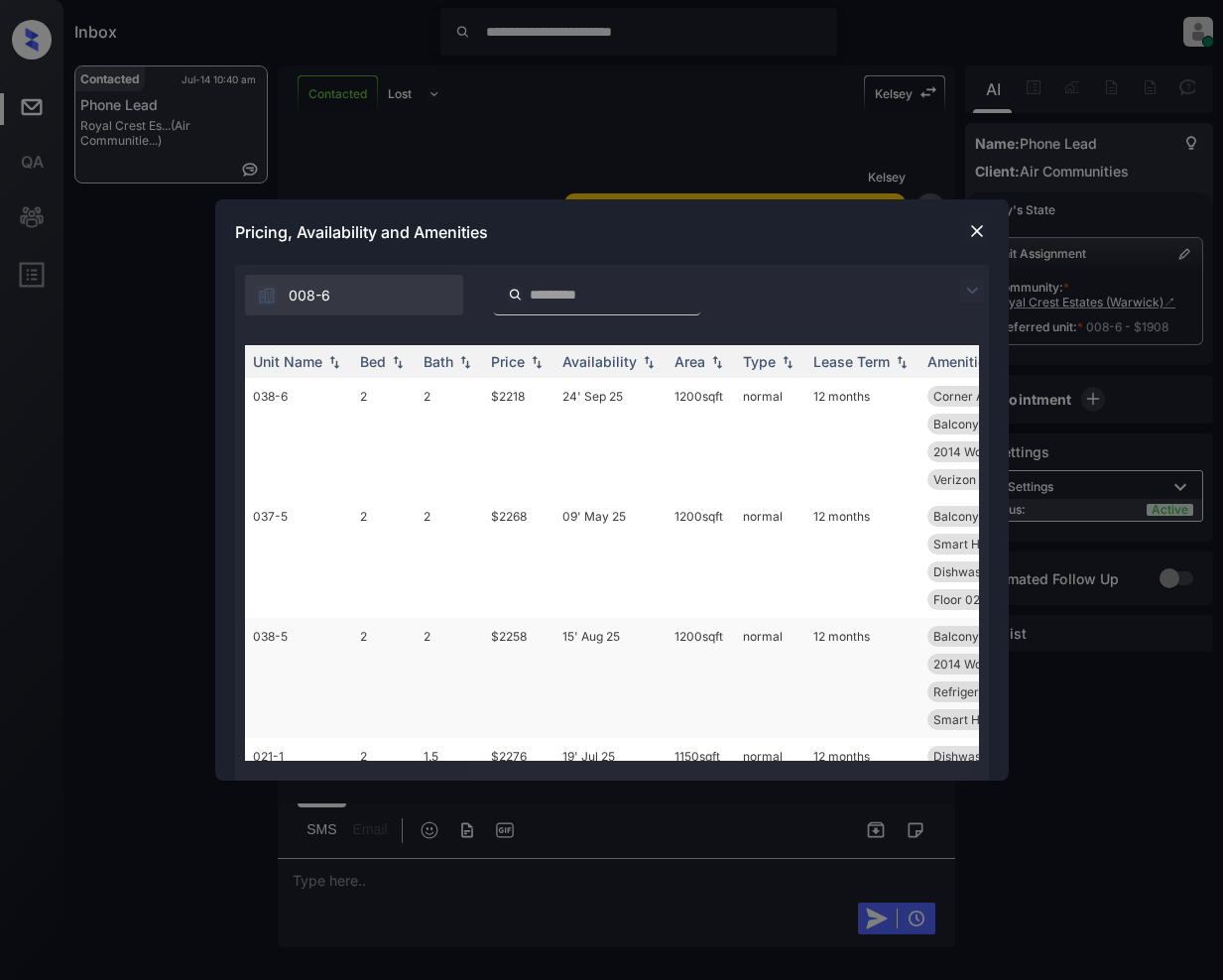 scroll, scrollTop: 0, scrollLeft: 0, axis: both 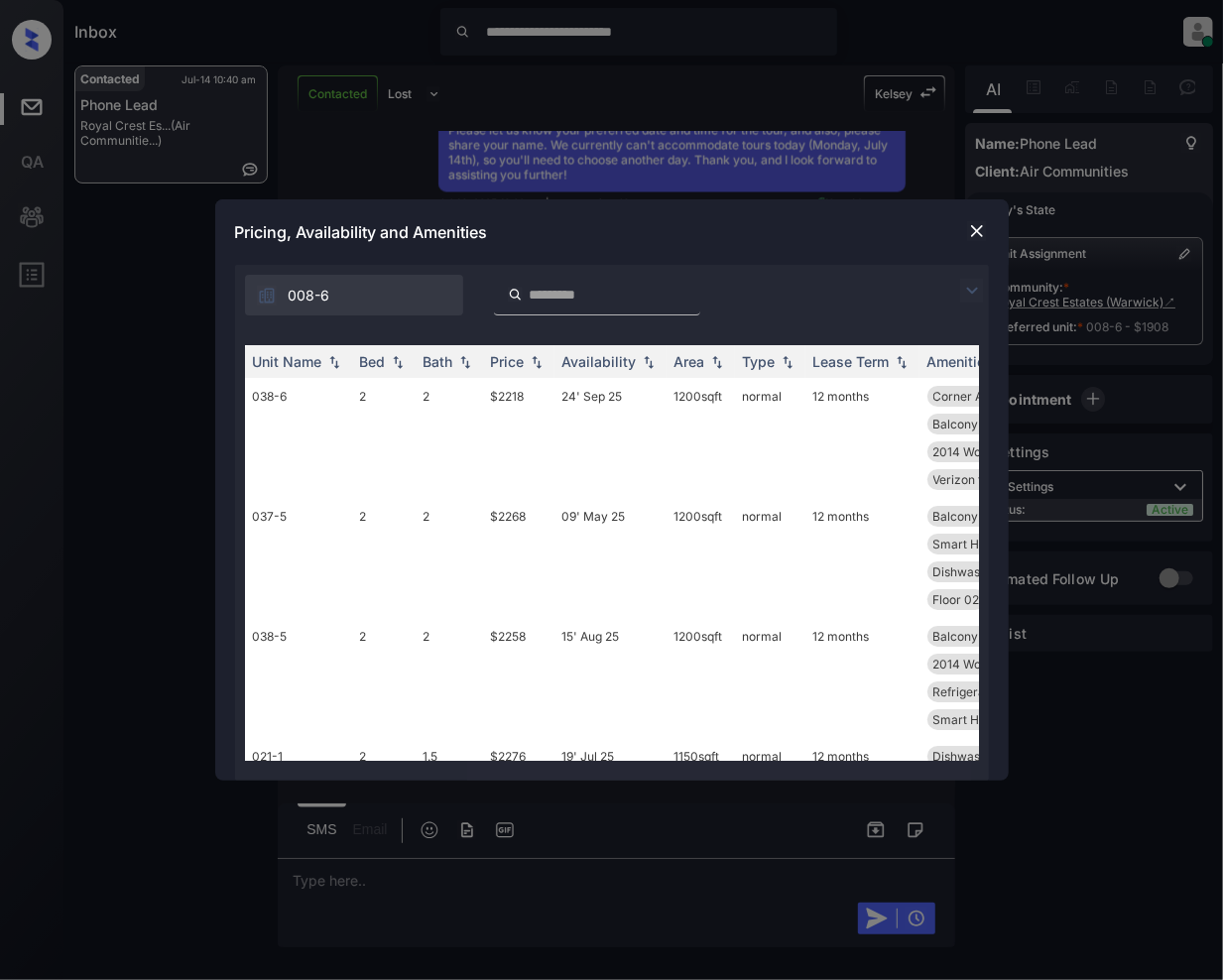 click at bounding box center (972, 291) 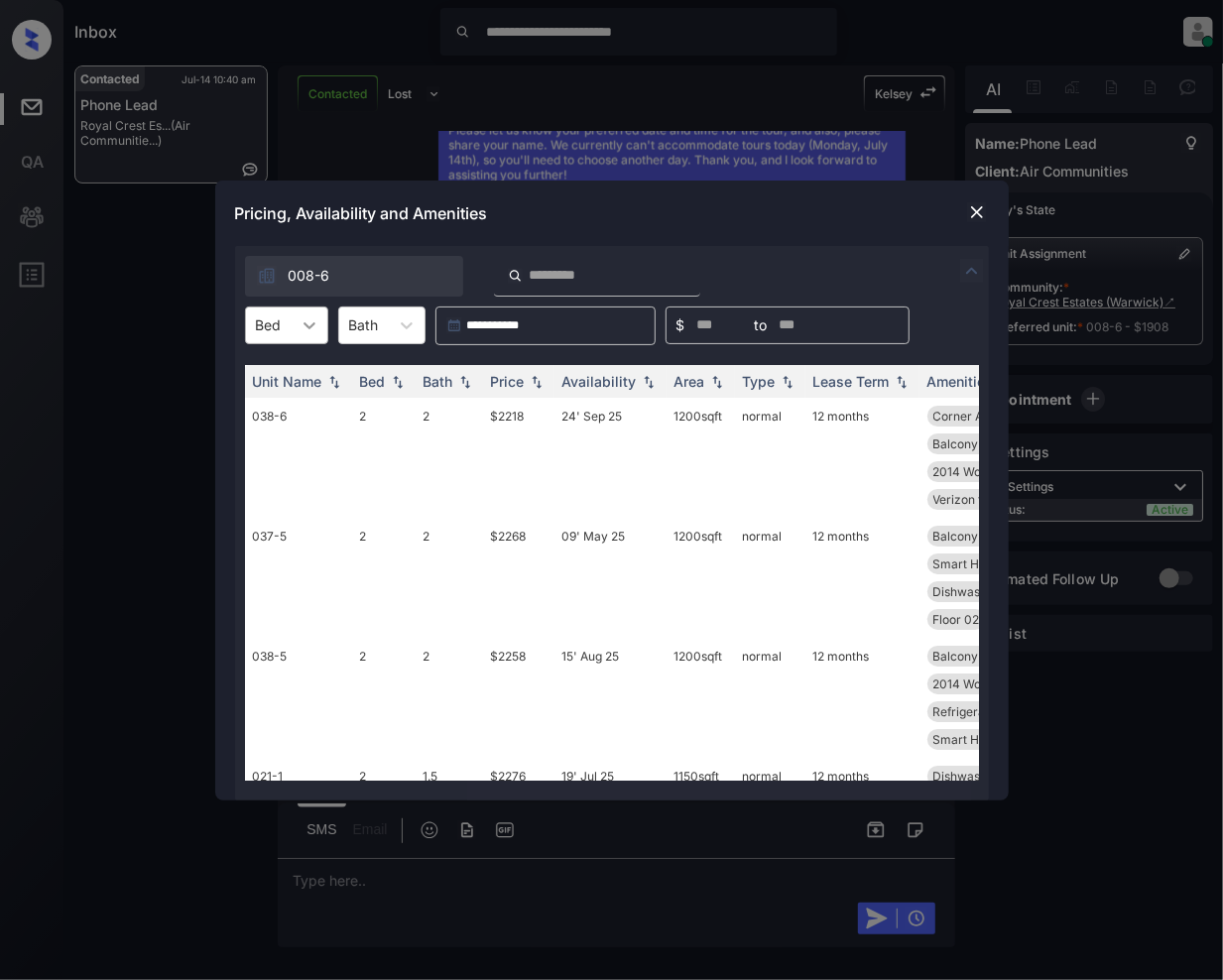 click at bounding box center [309, 325] 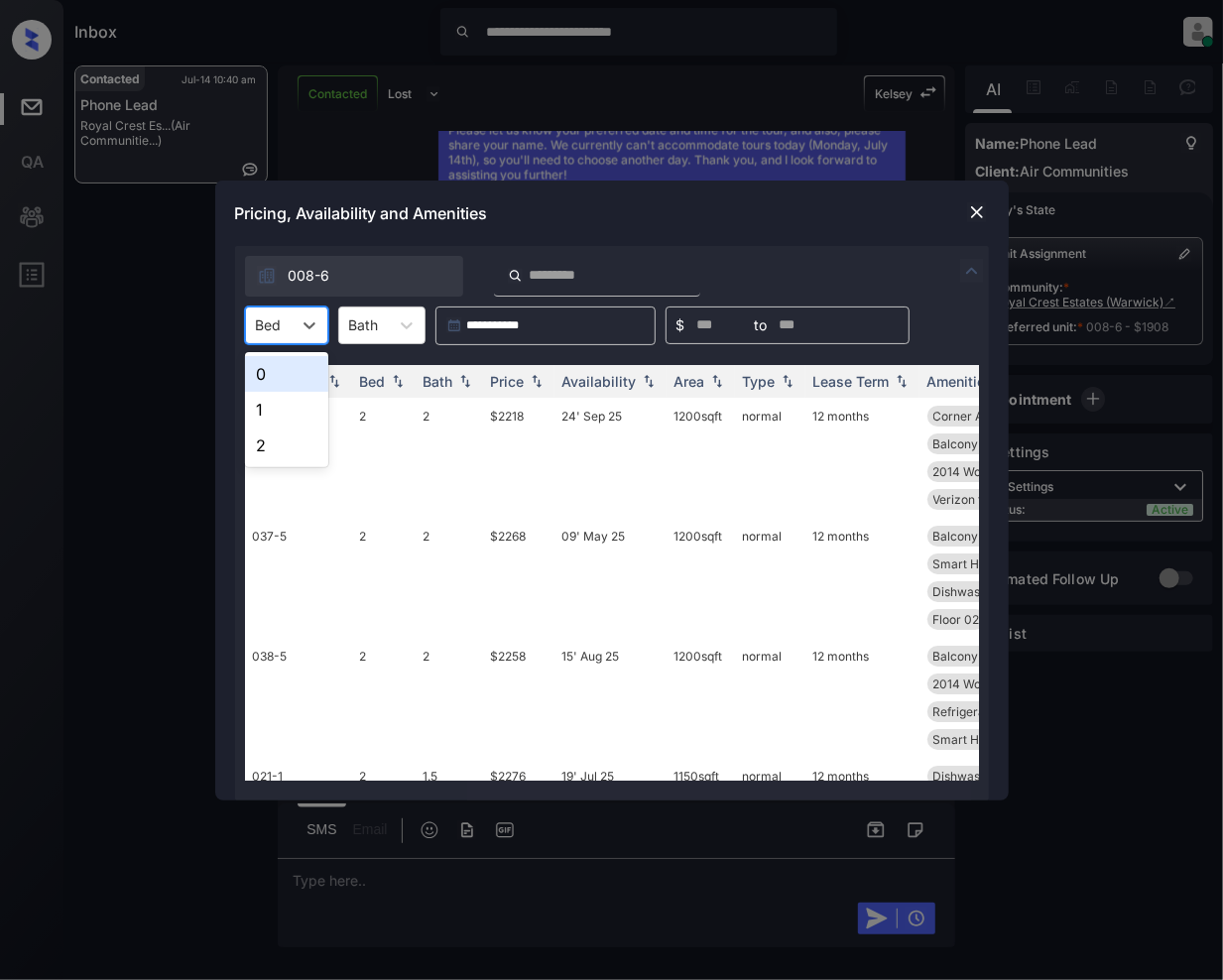 click on "0" at bounding box center (287, 374) 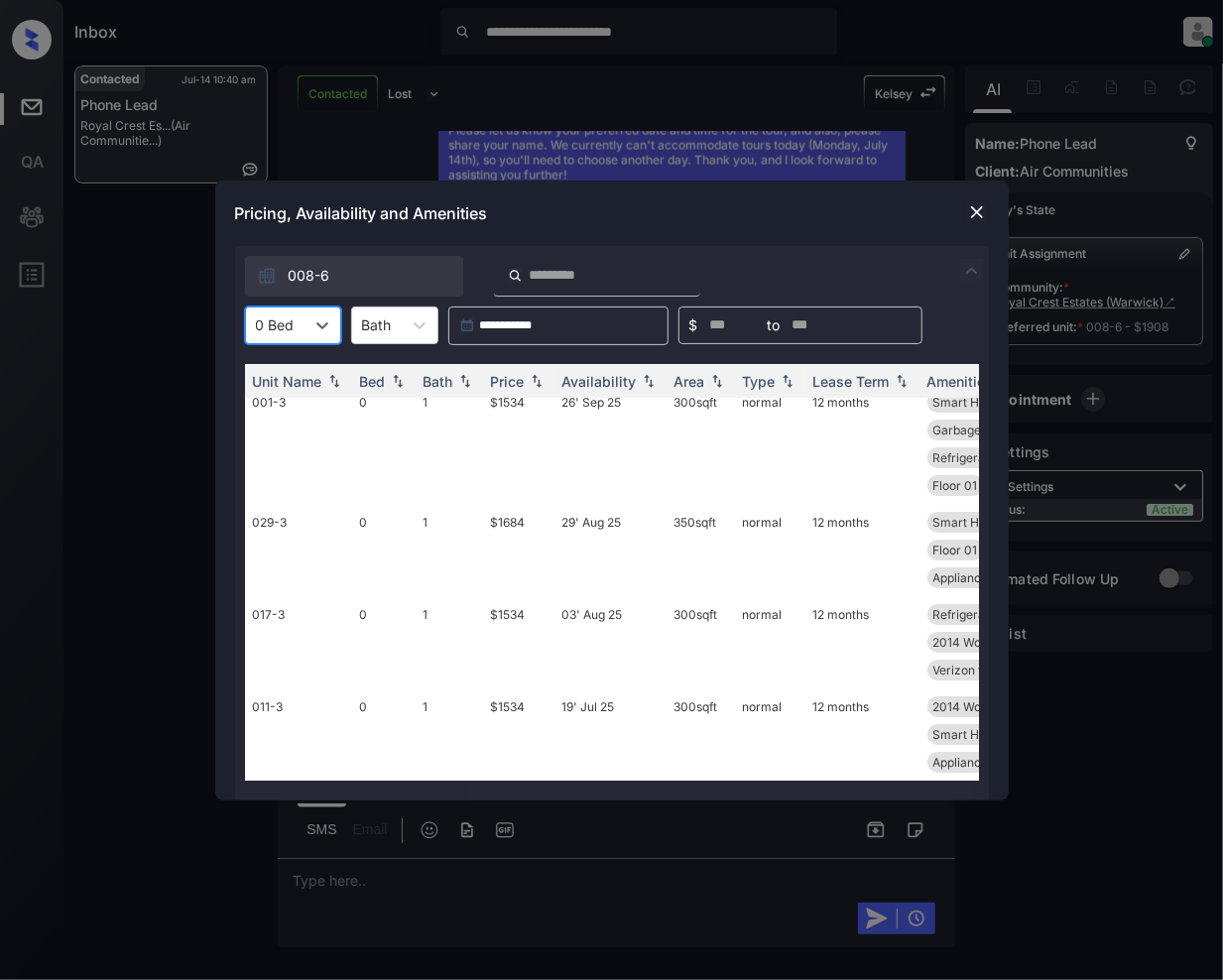 scroll, scrollTop: 61, scrollLeft: 0, axis: vertical 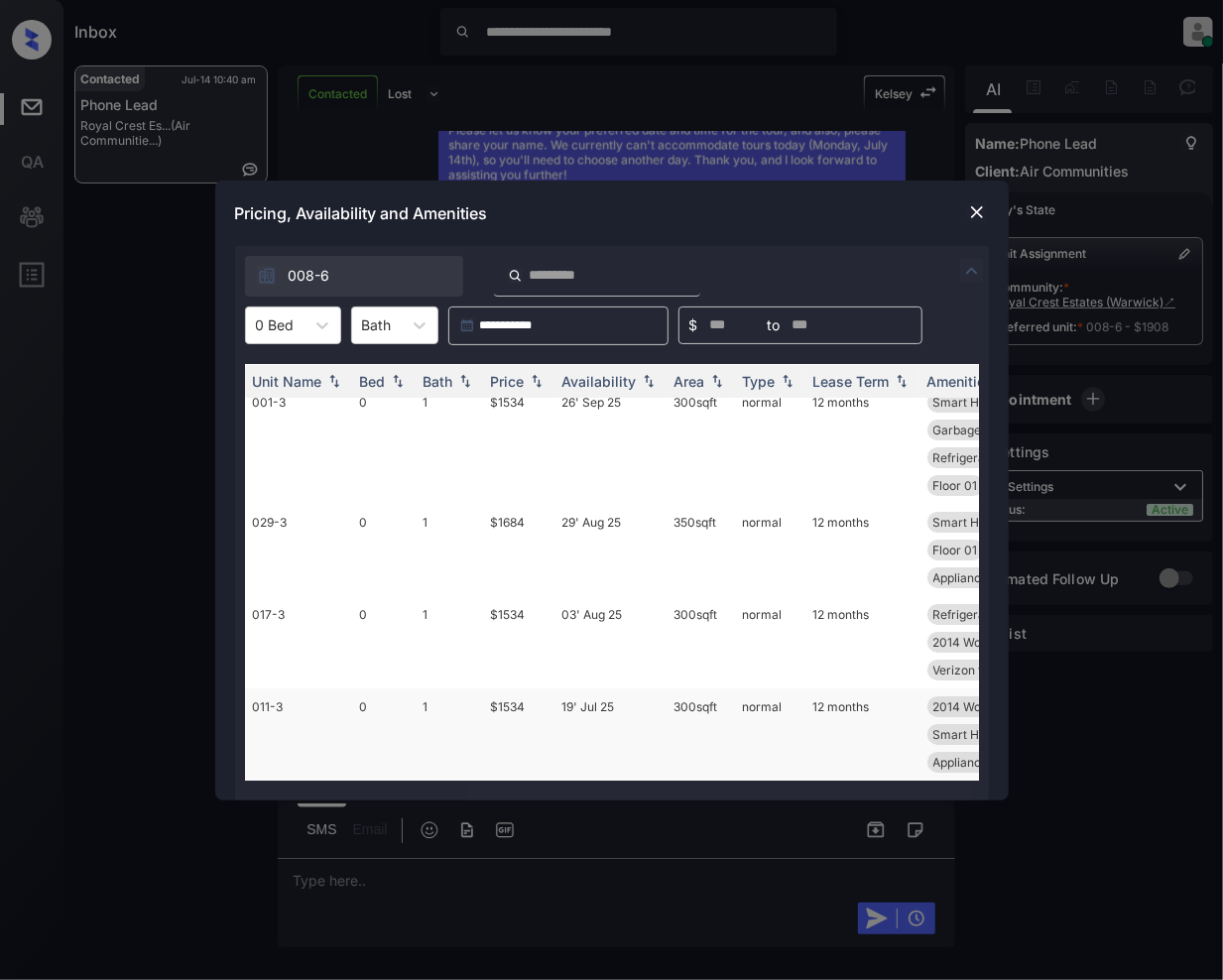 click on "$1534" at bounding box center [519, 734] 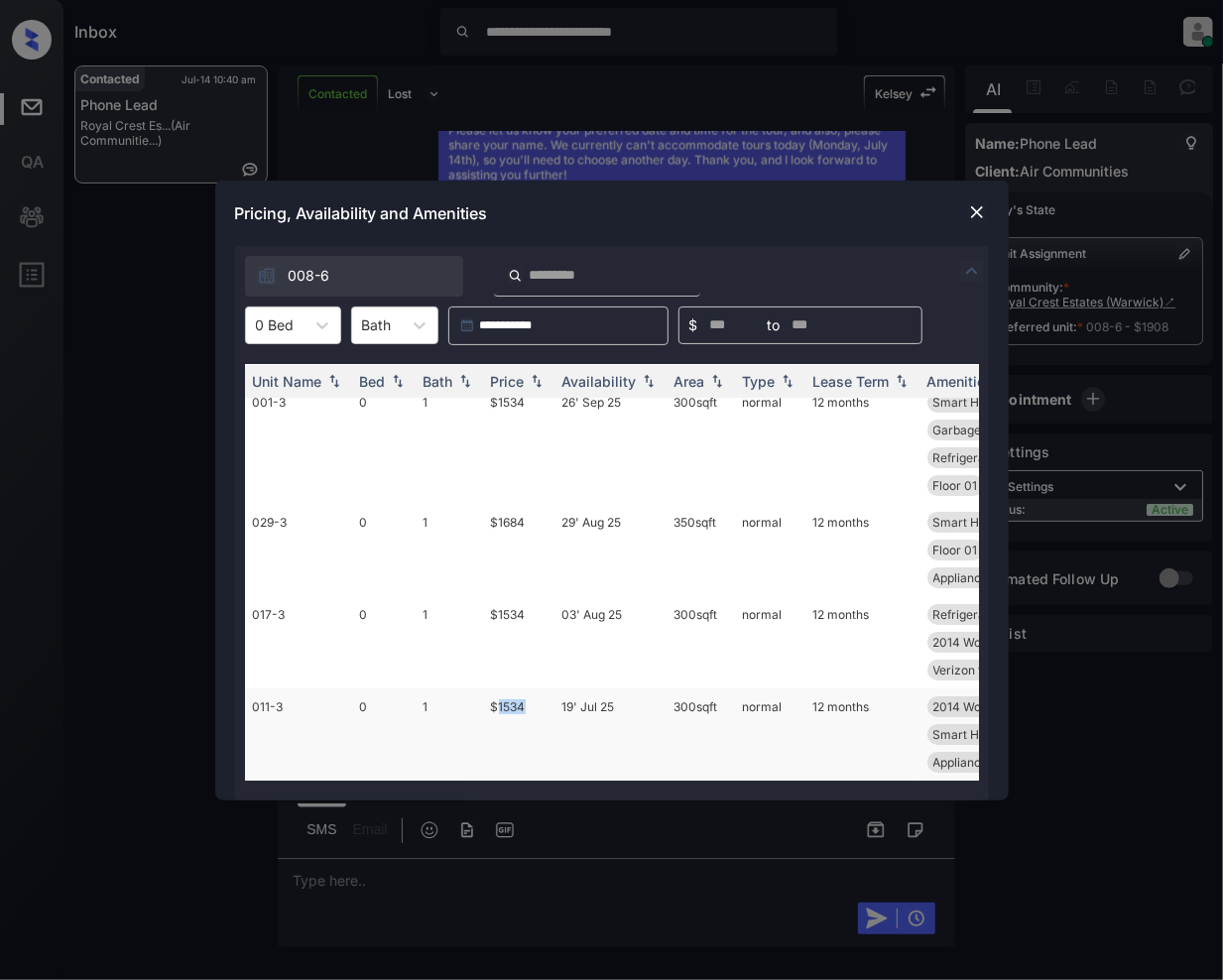 click on "$1534" at bounding box center (519, 734) 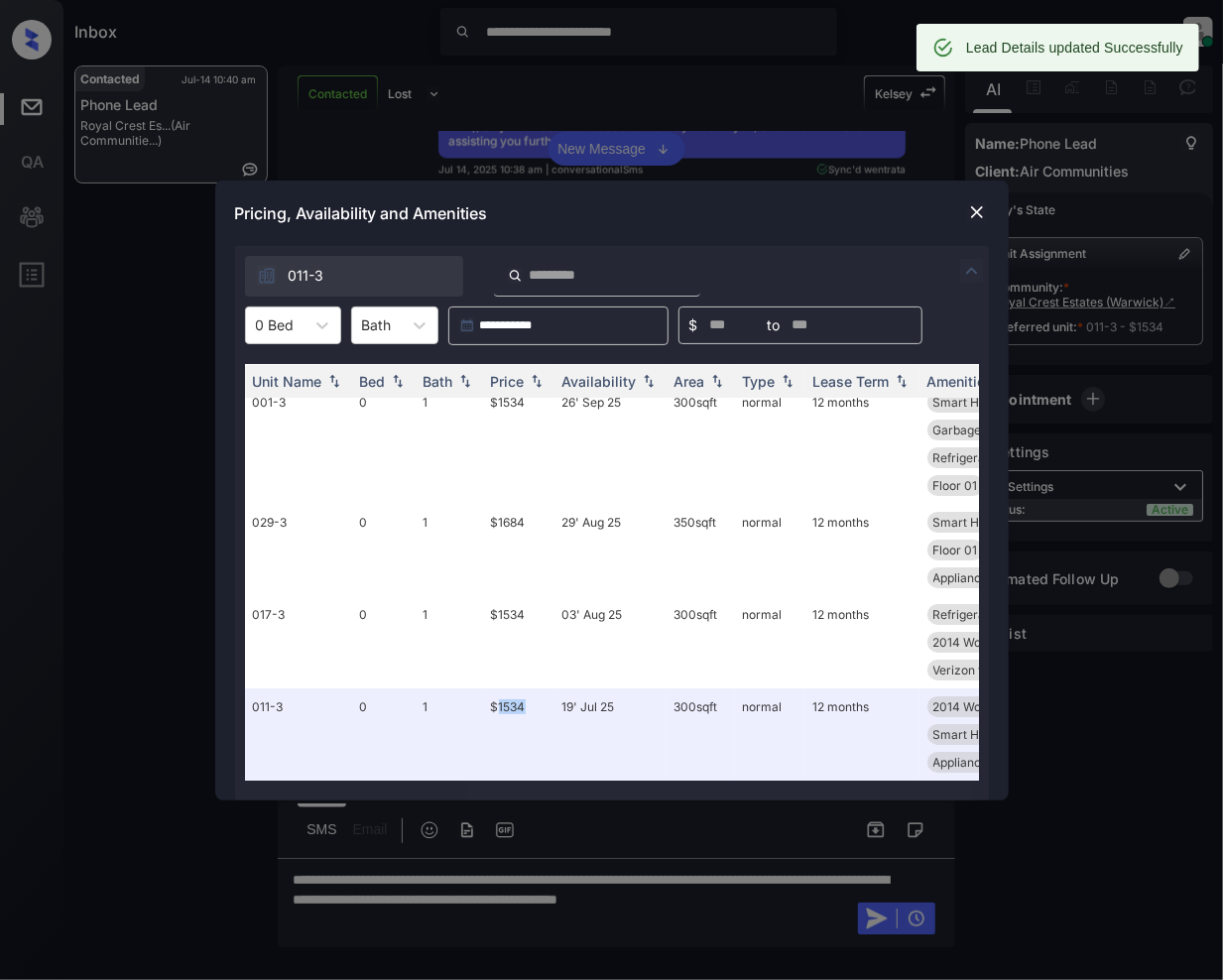 click at bounding box center (977, 212) 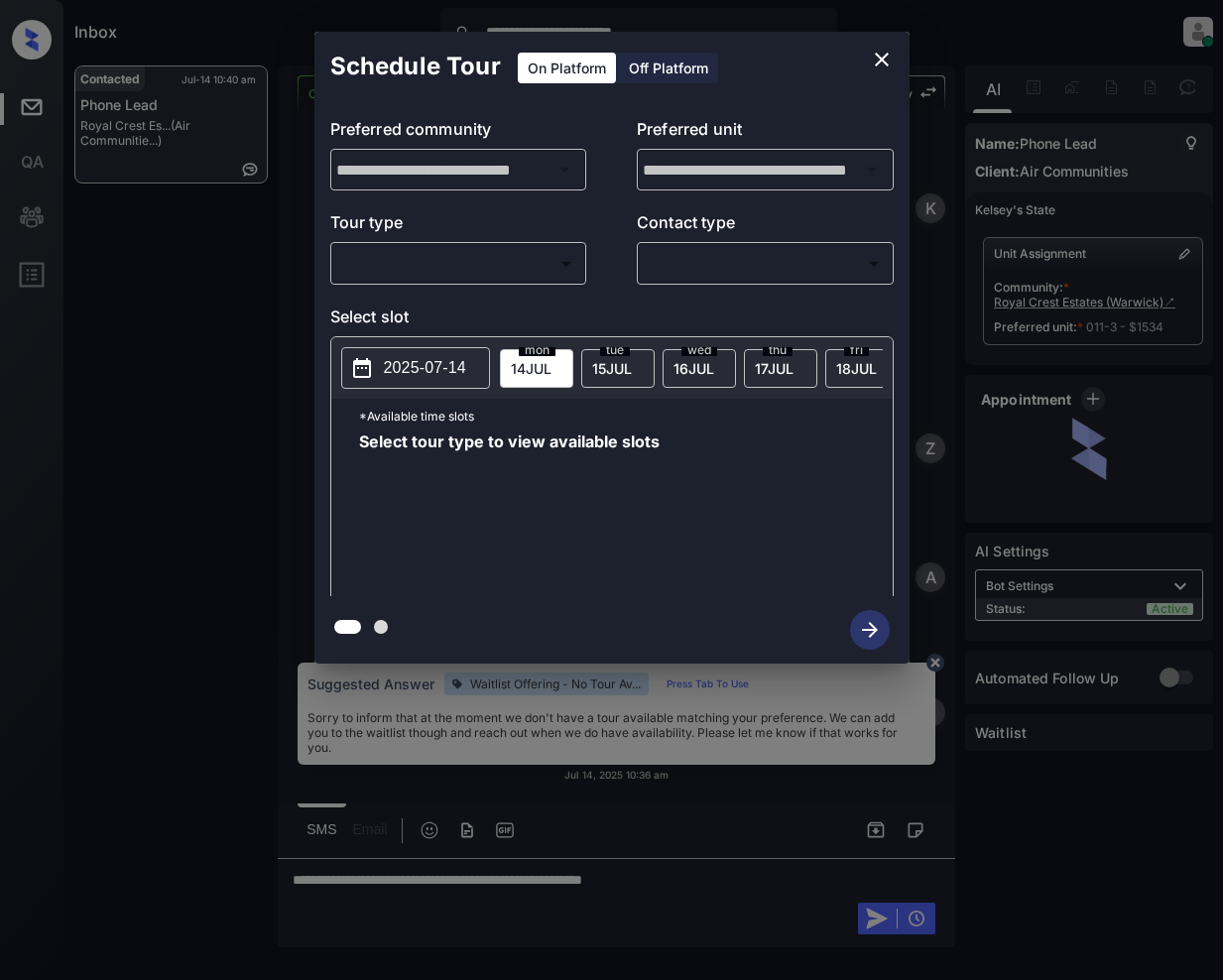 scroll, scrollTop: 0, scrollLeft: 0, axis: both 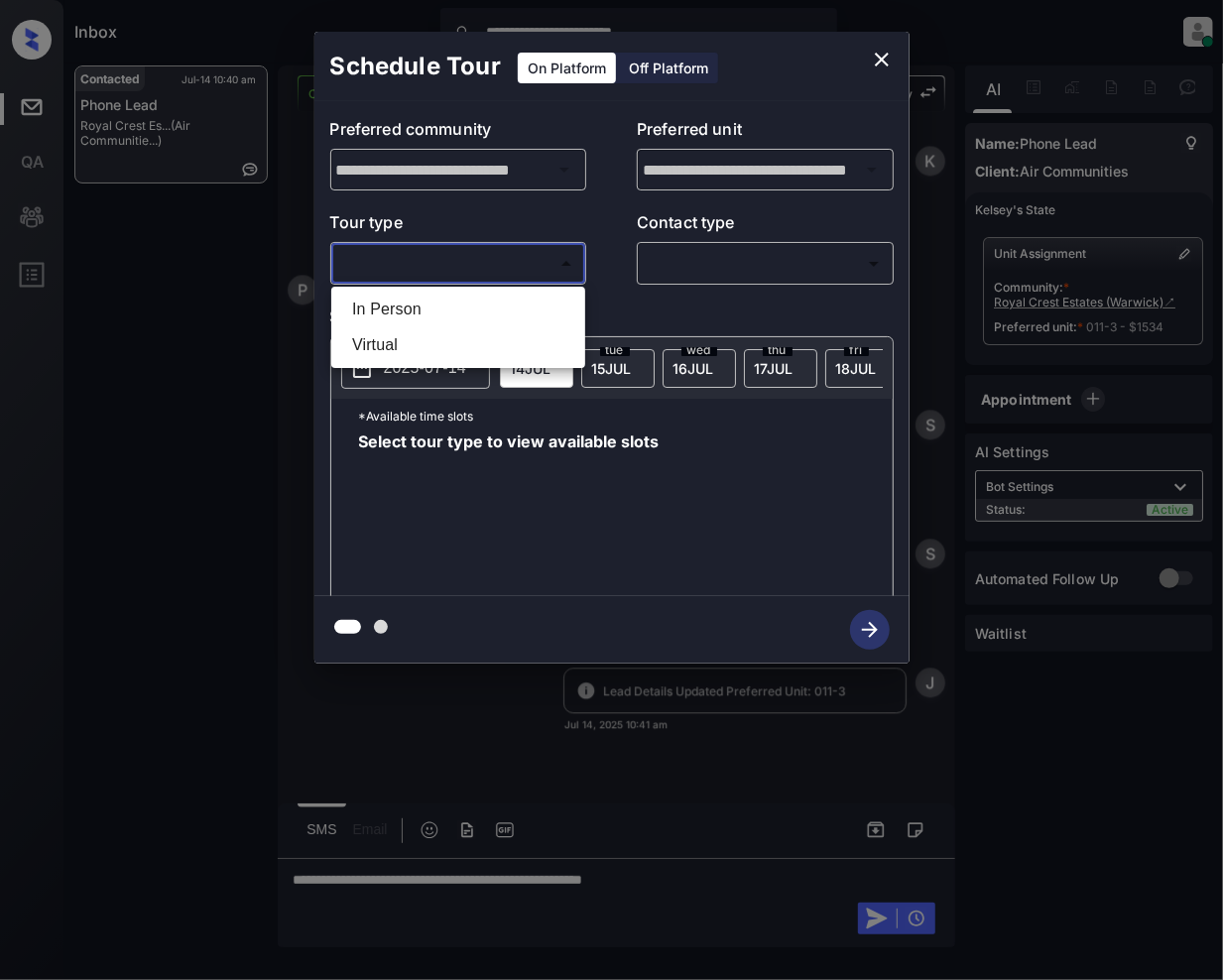click on "**********" at bounding box center [611, 490] 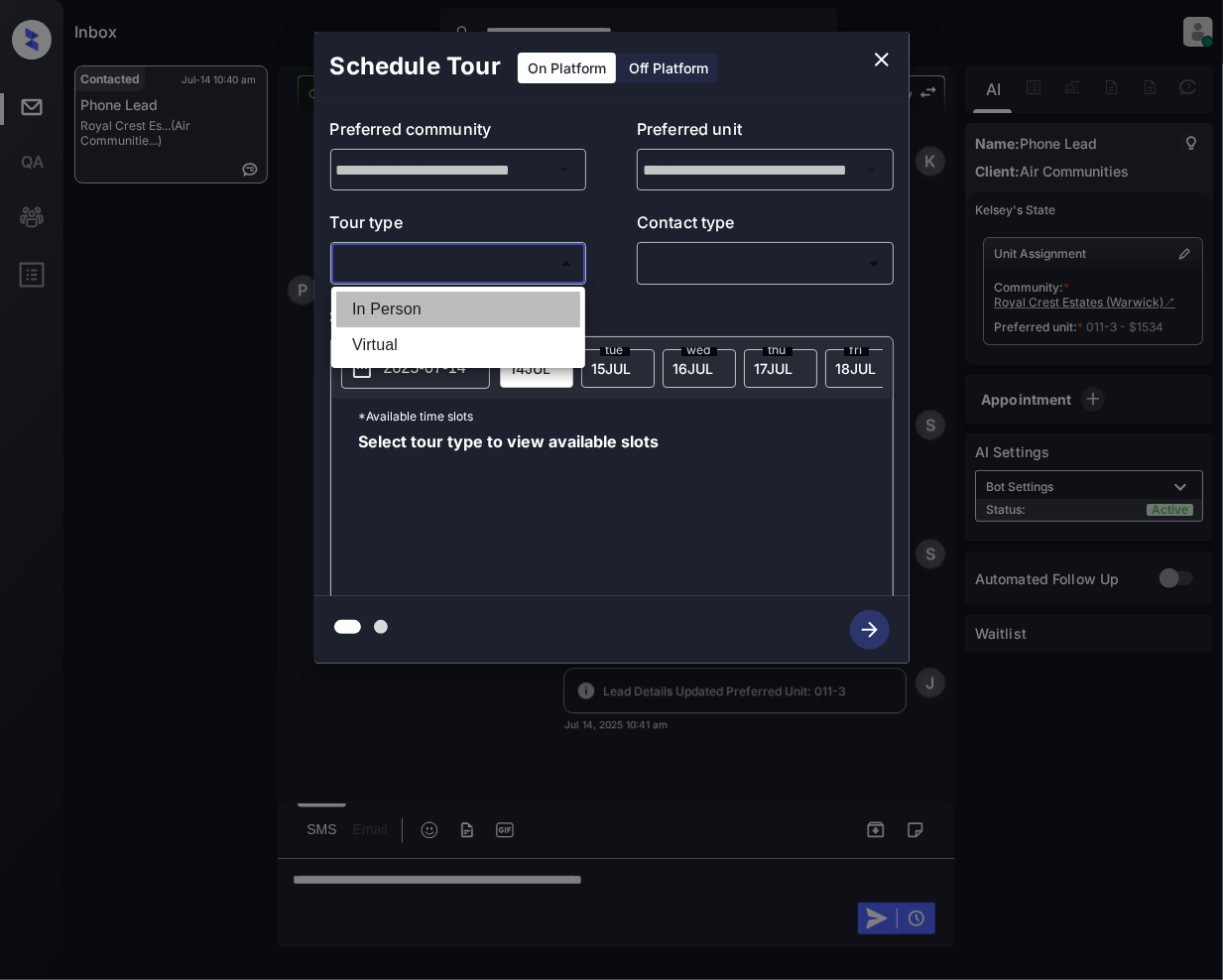 click on "In Person" at bounding box center [458, 309] 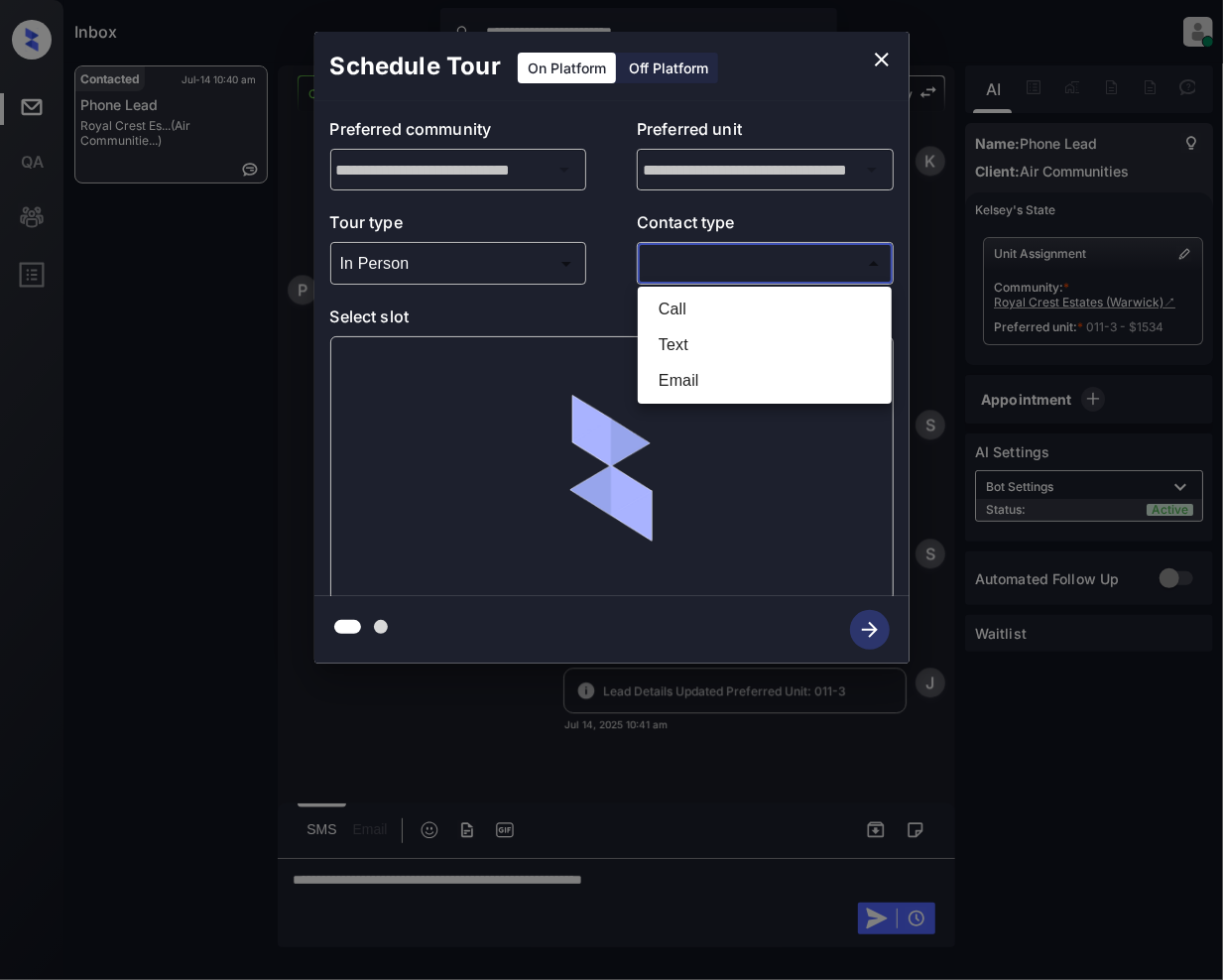 click on "**********" at bounding box center (611, 490) 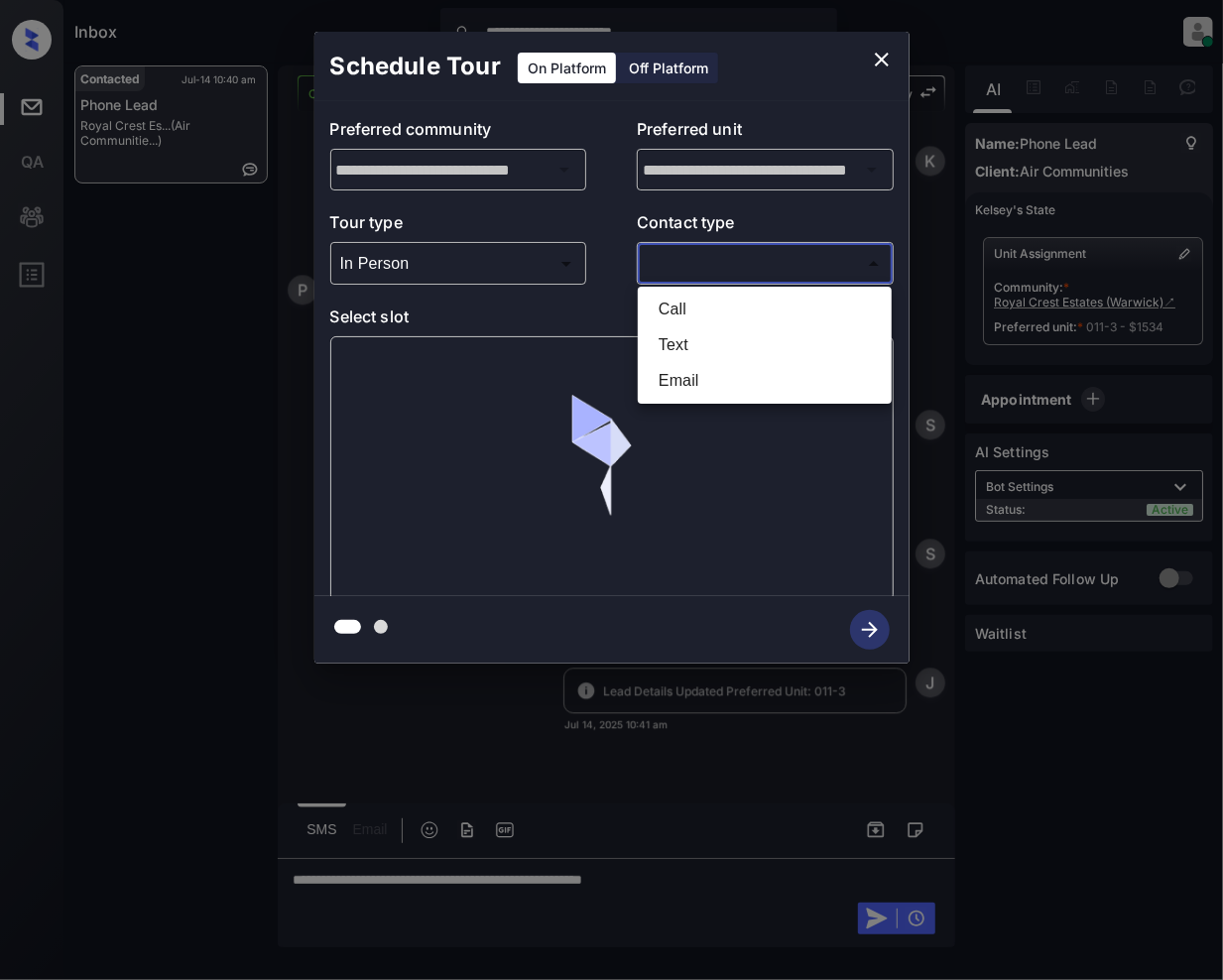 click on "Text" at bounding box center (765, 345) 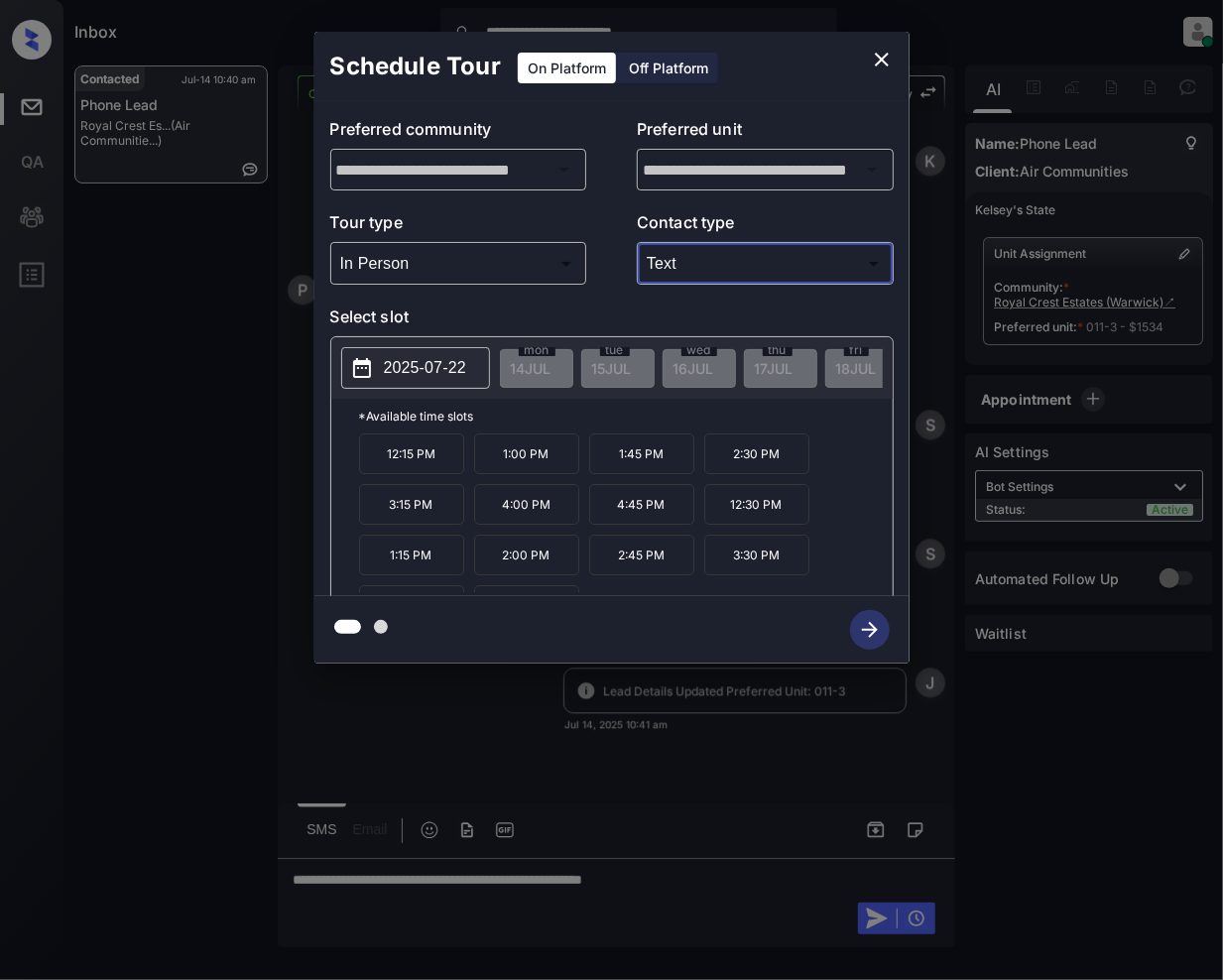 type on "****" 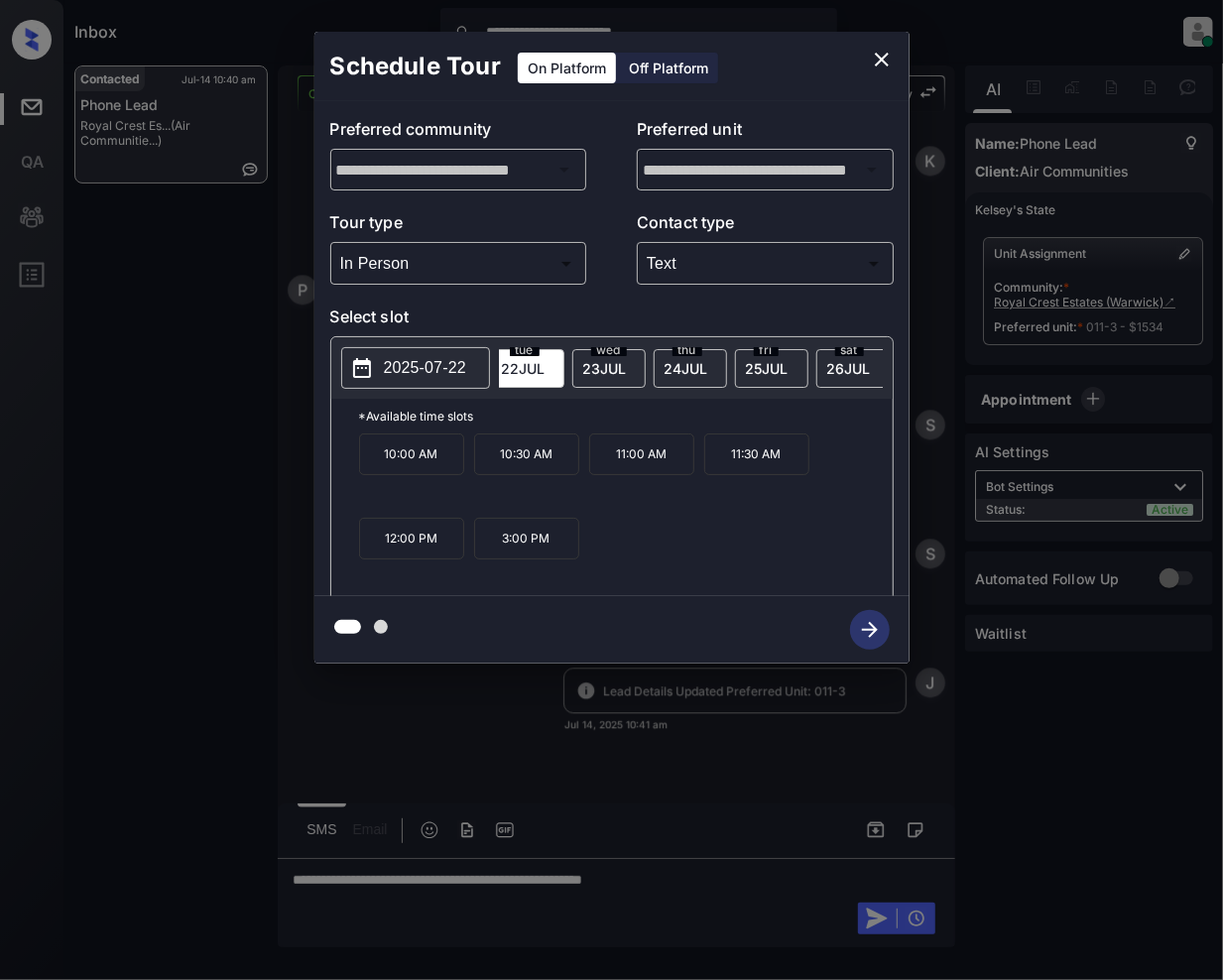 scroll, scrollTop: 0, scrollLeft: 671, axis: horizontal 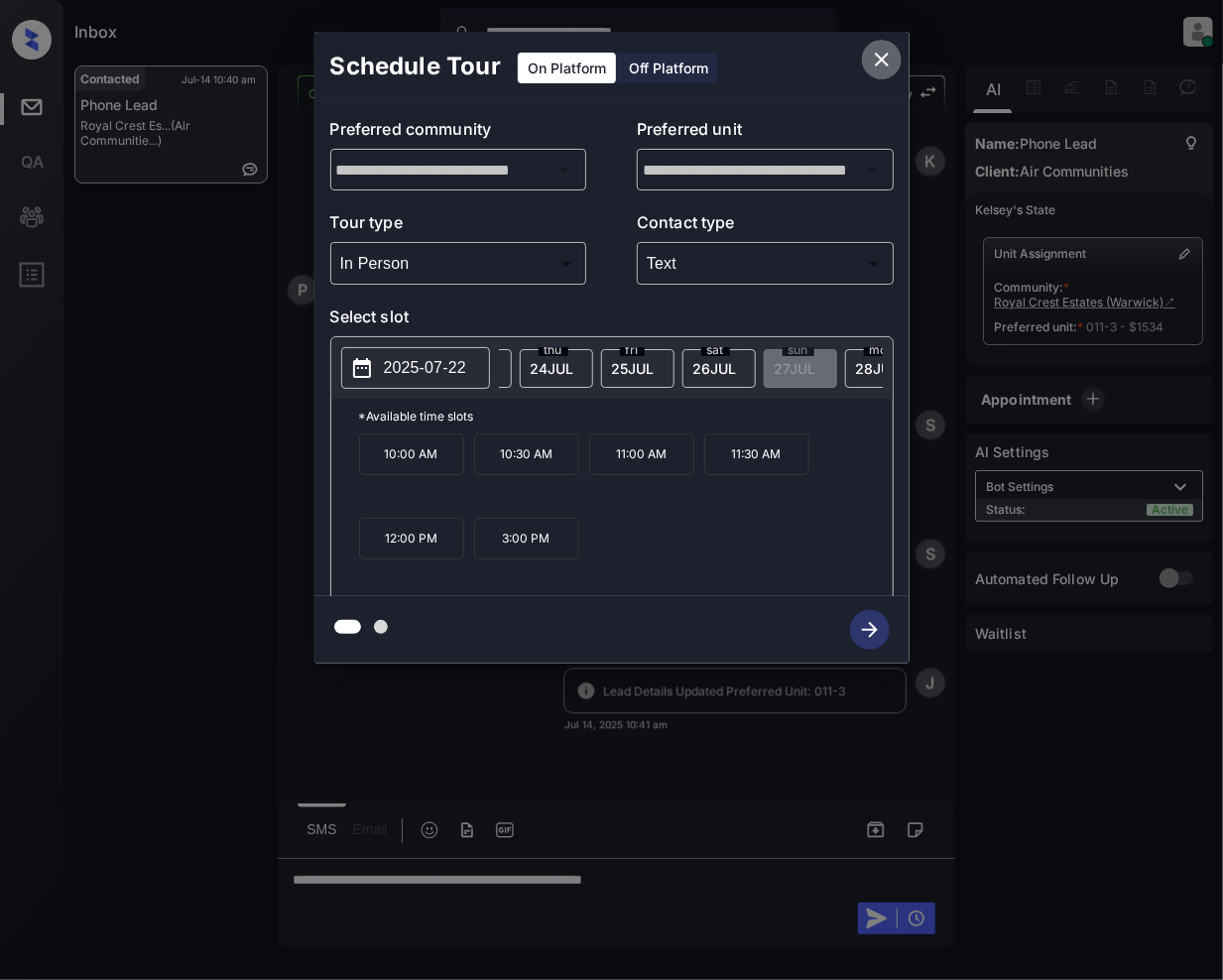 click 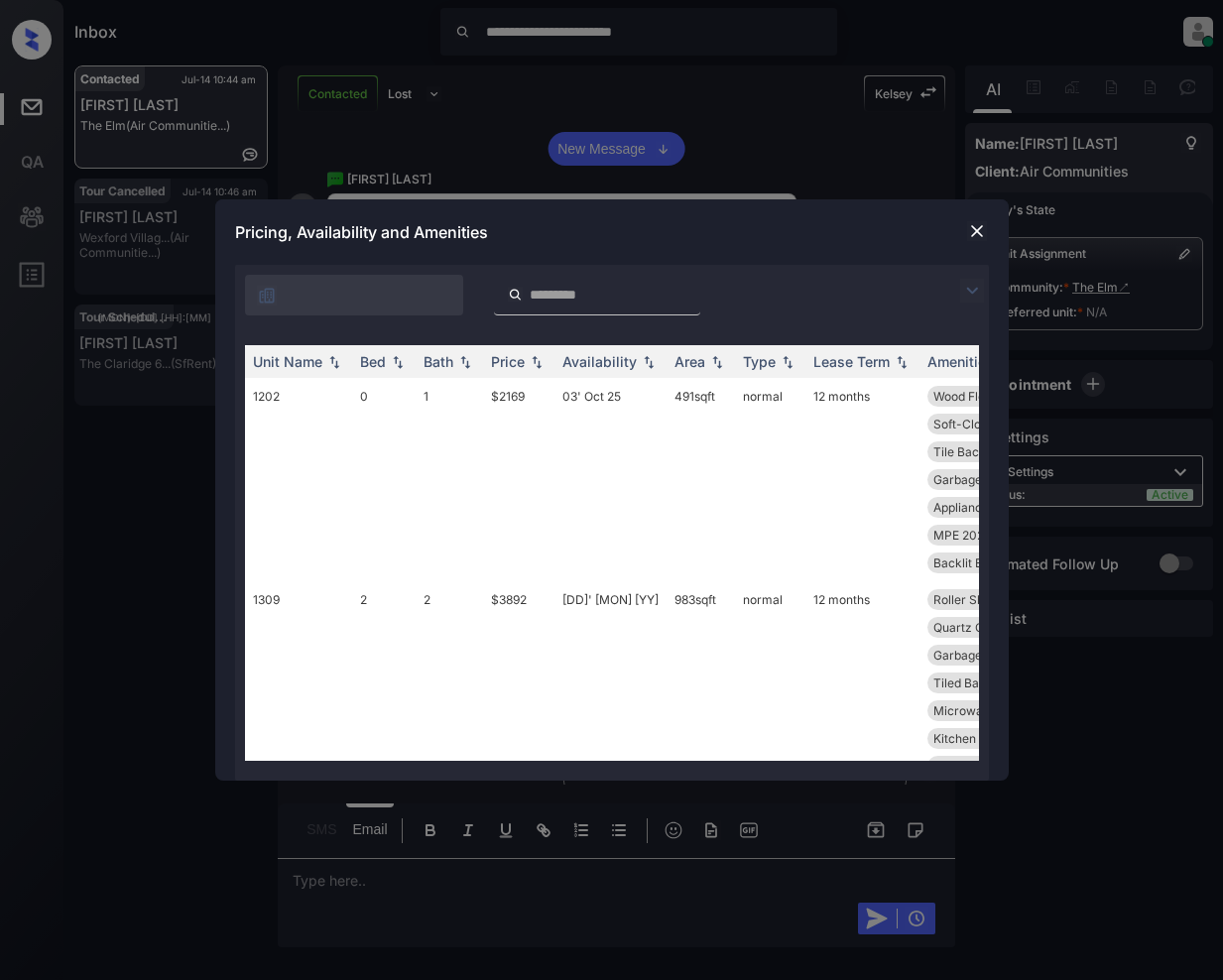 scroll, scrollTop: 0, scrollLeft: 0, axis: both 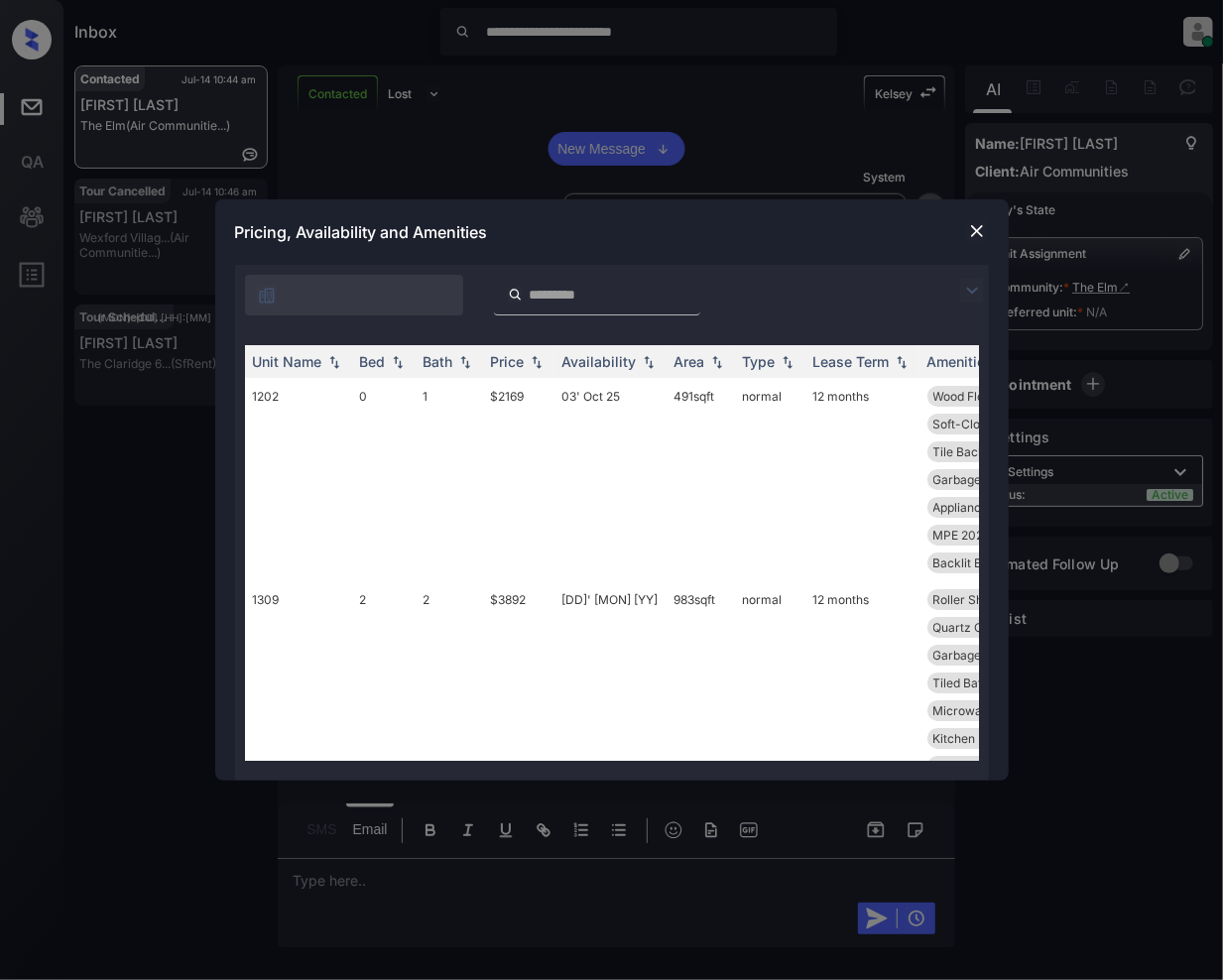 click at bounding box center (972, 291) 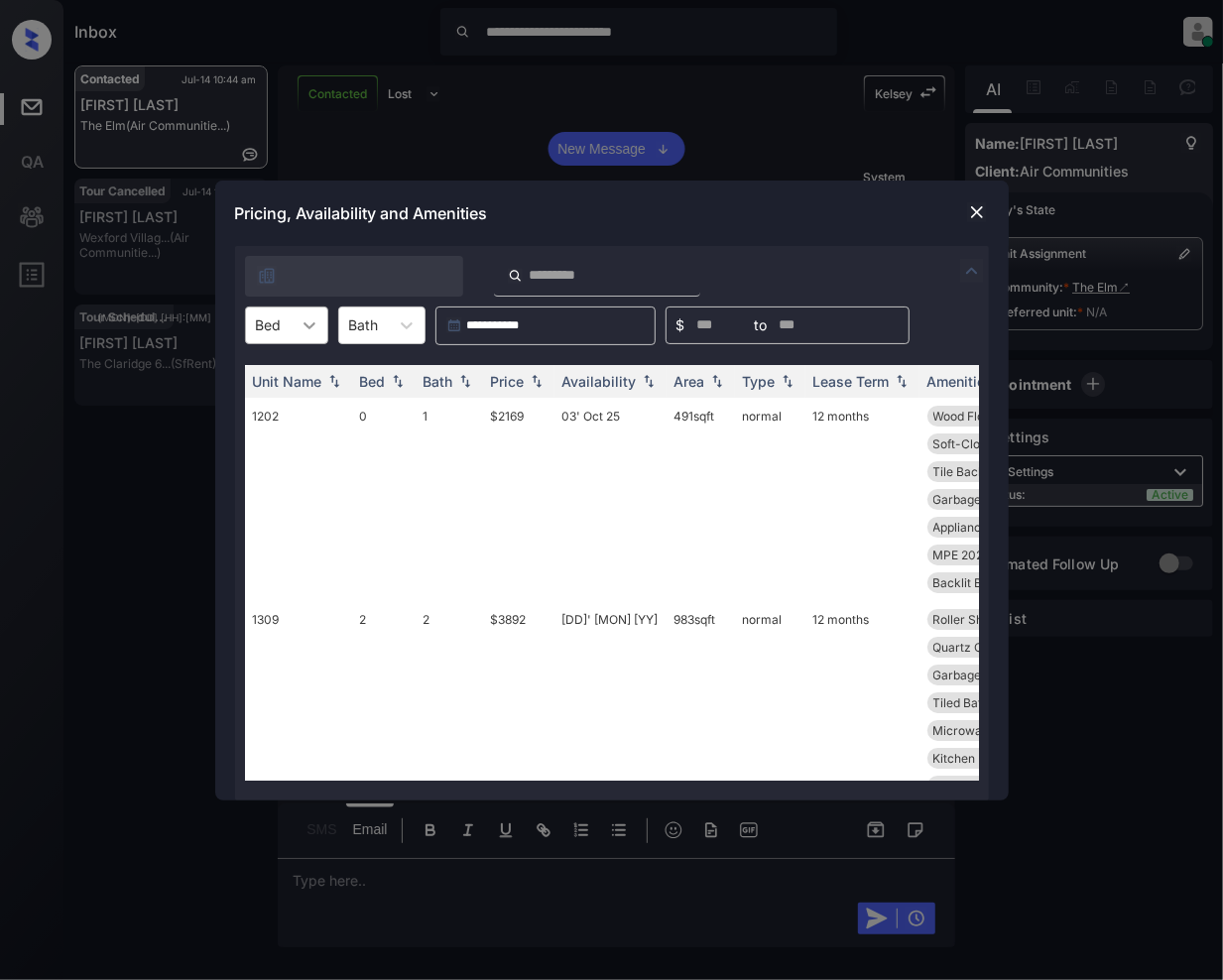 click 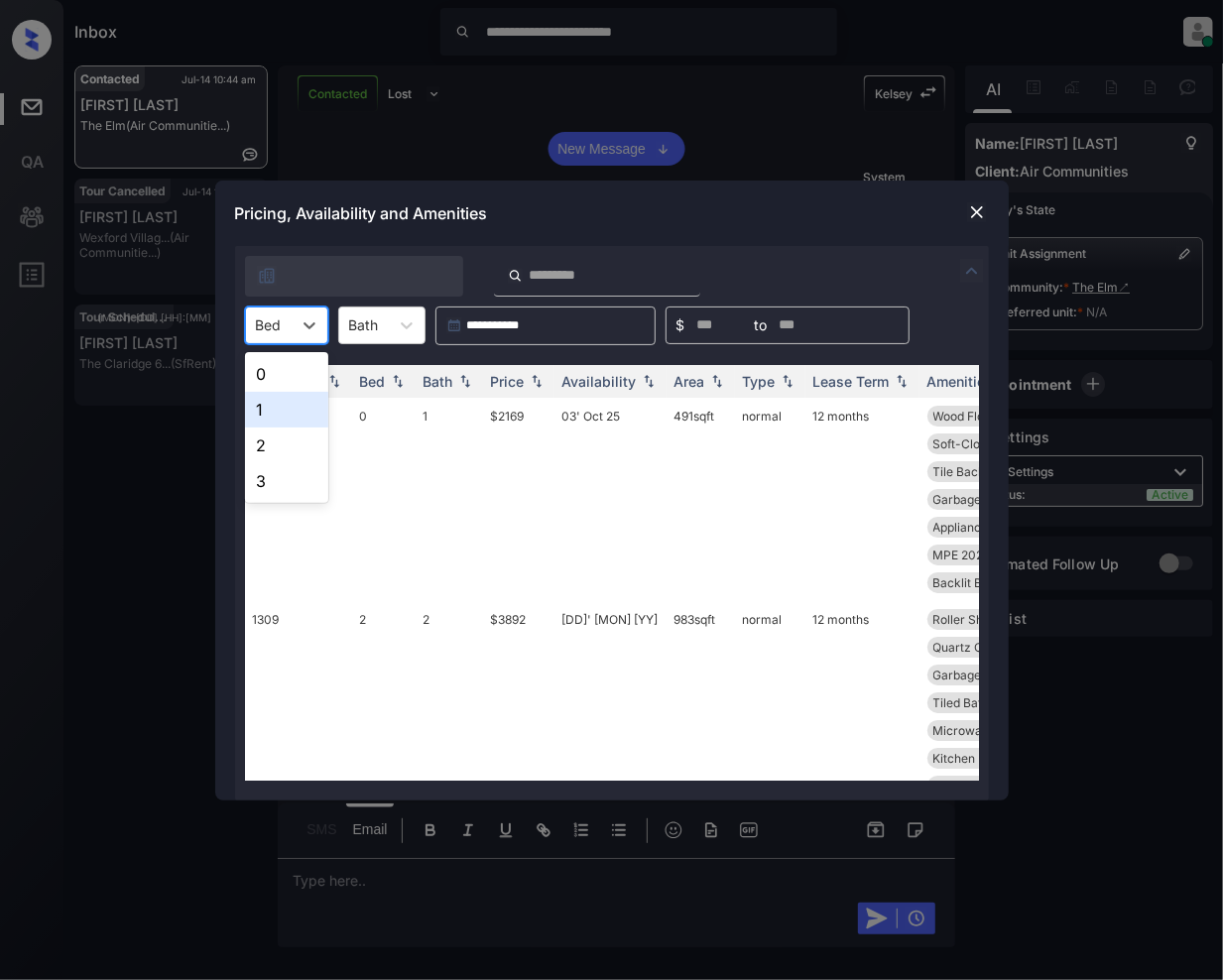 click on "1" at bounding box center [287, 410] 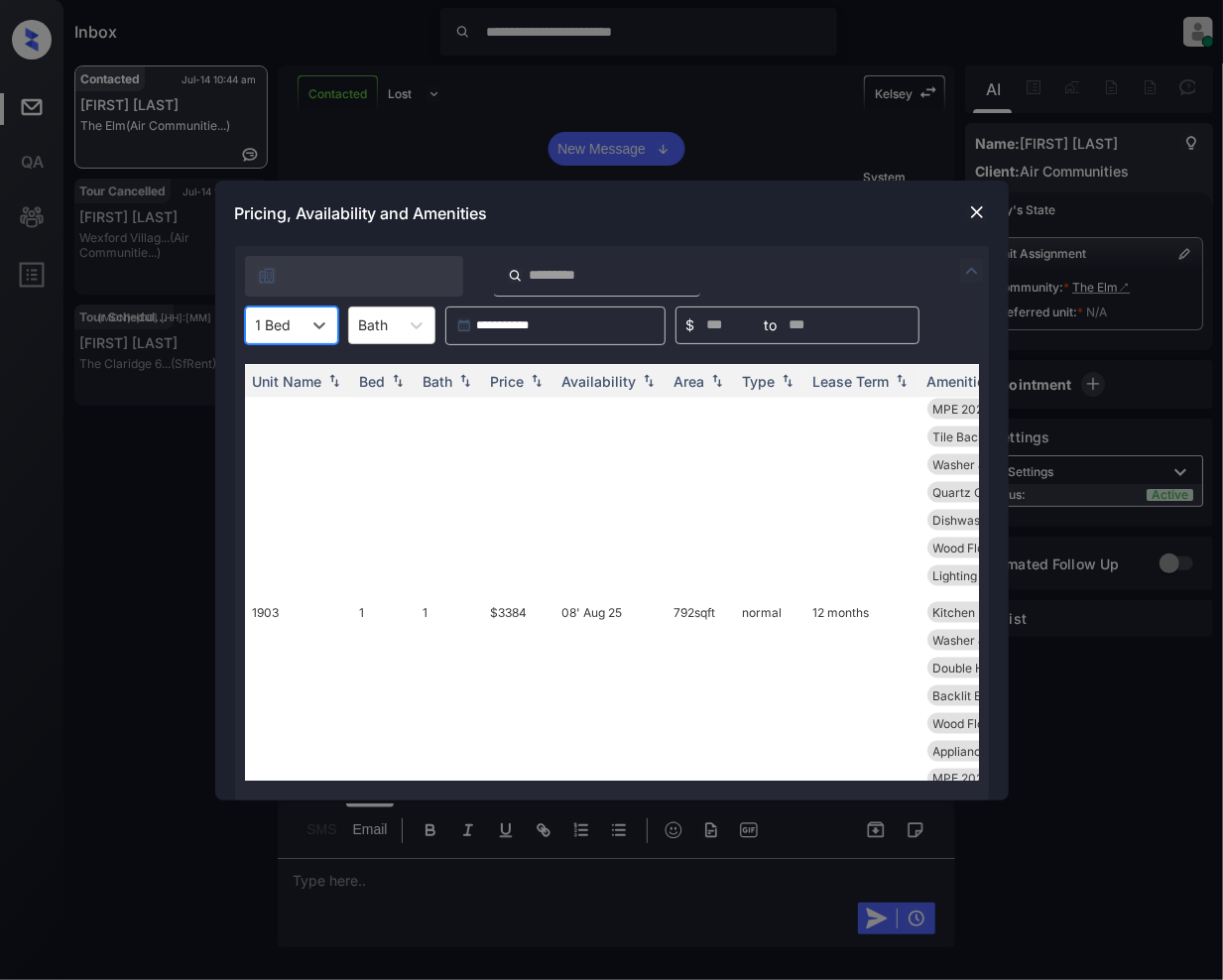 scroll, scrollTop: 1450, scrollLeft: 0, axis: vertical 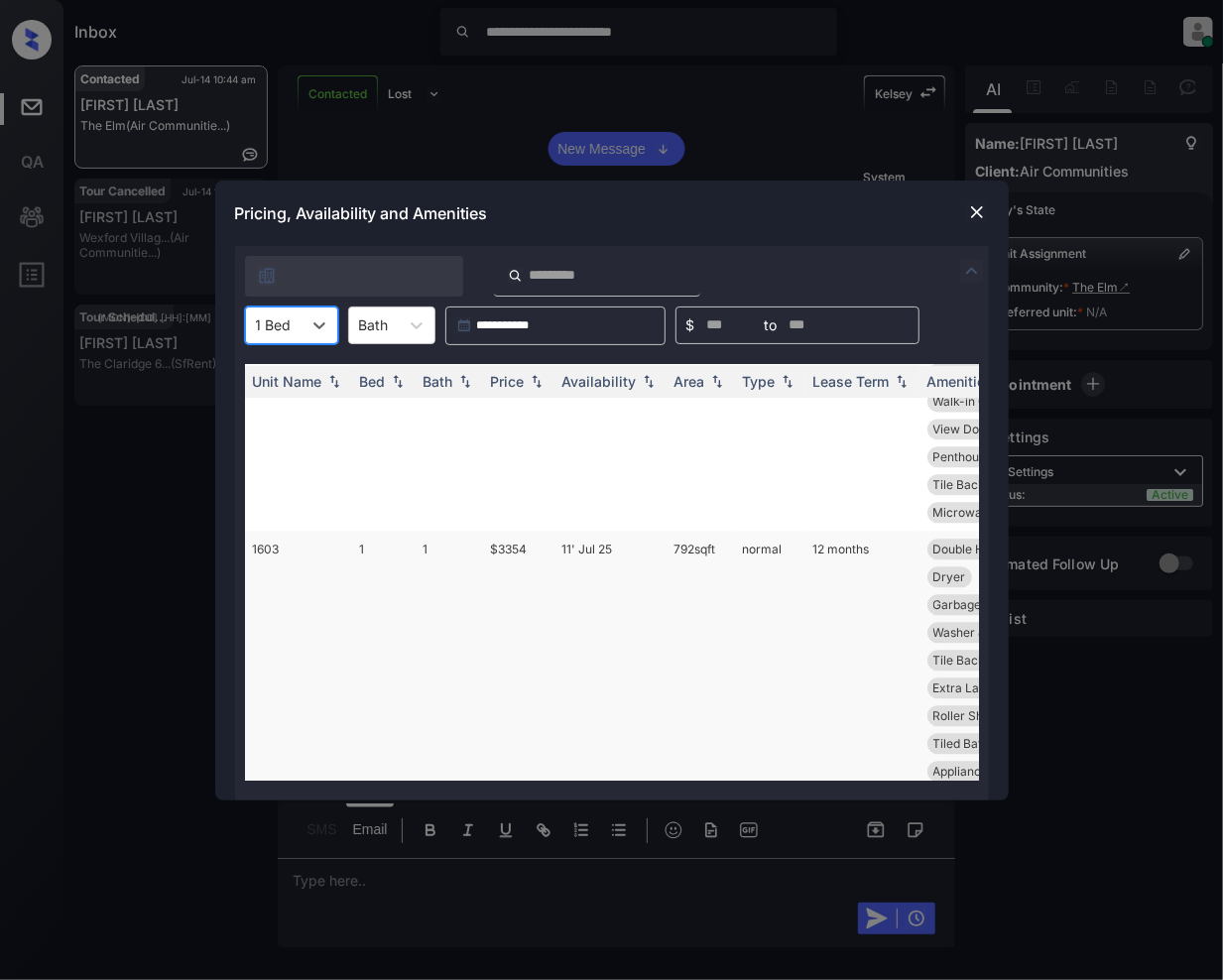 click on "$3354" at bounding box center [519, 660] 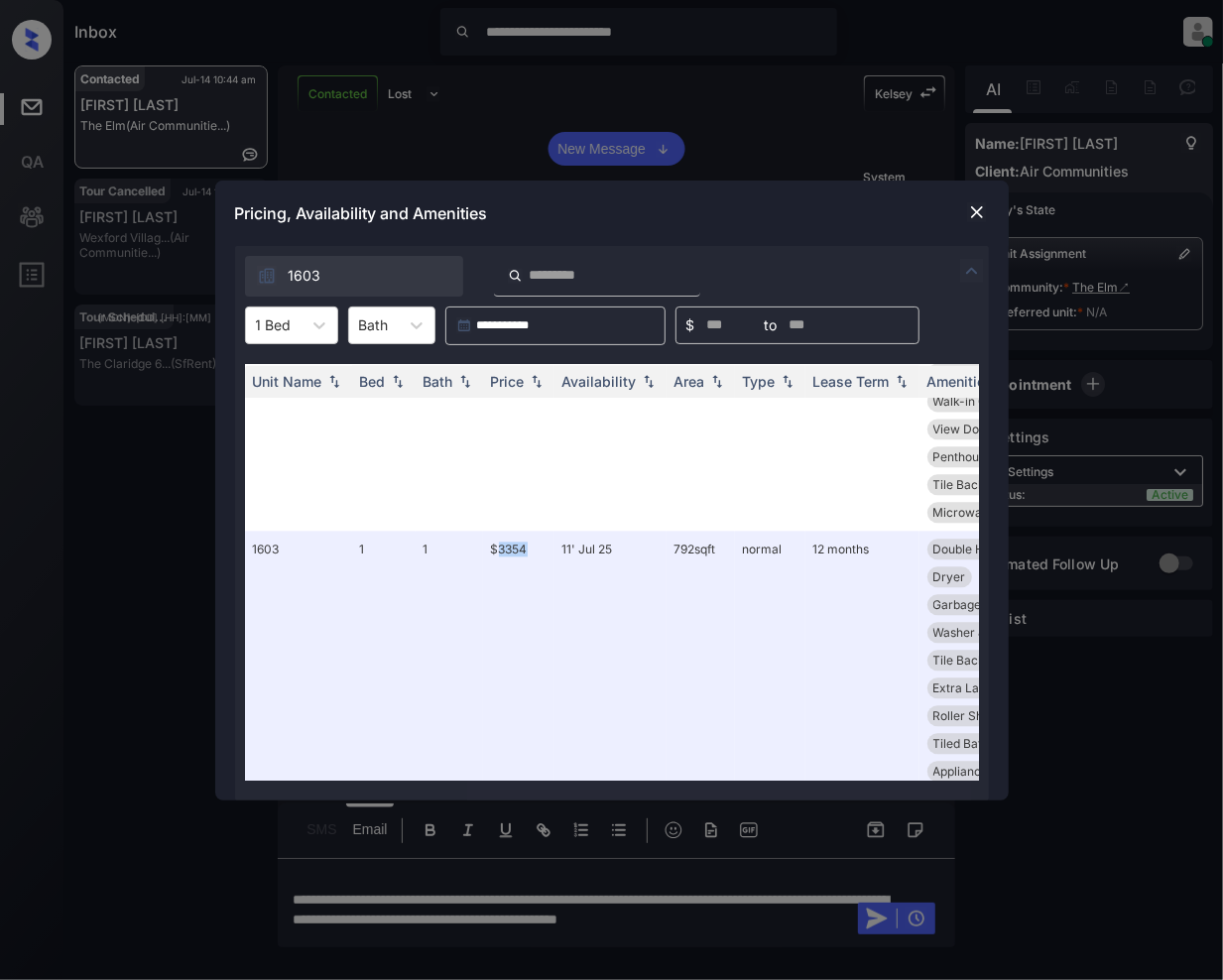 click at bounding box center [977, 212] 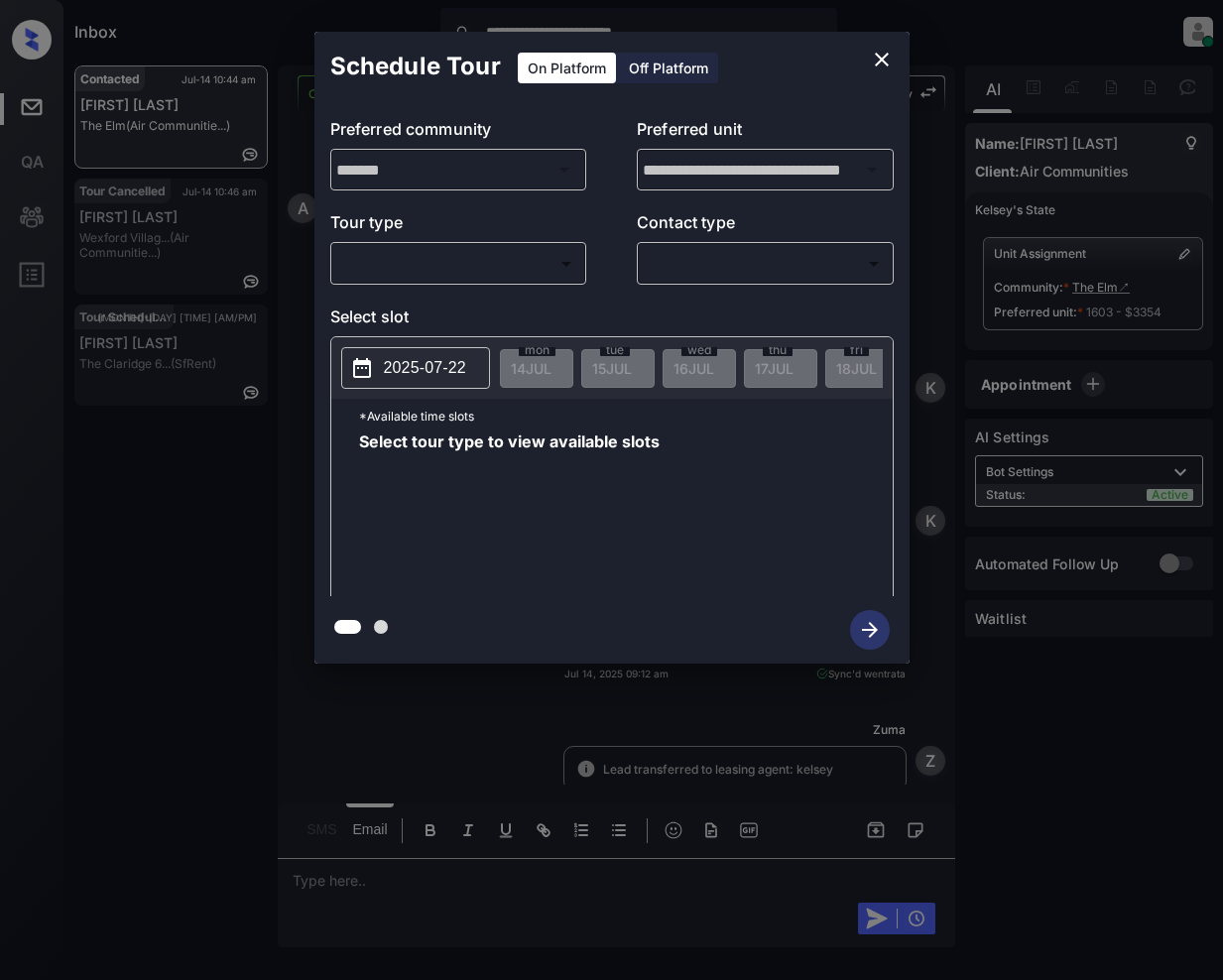scroll, scrollTop: 0, scrollLeft: 0, axis: both 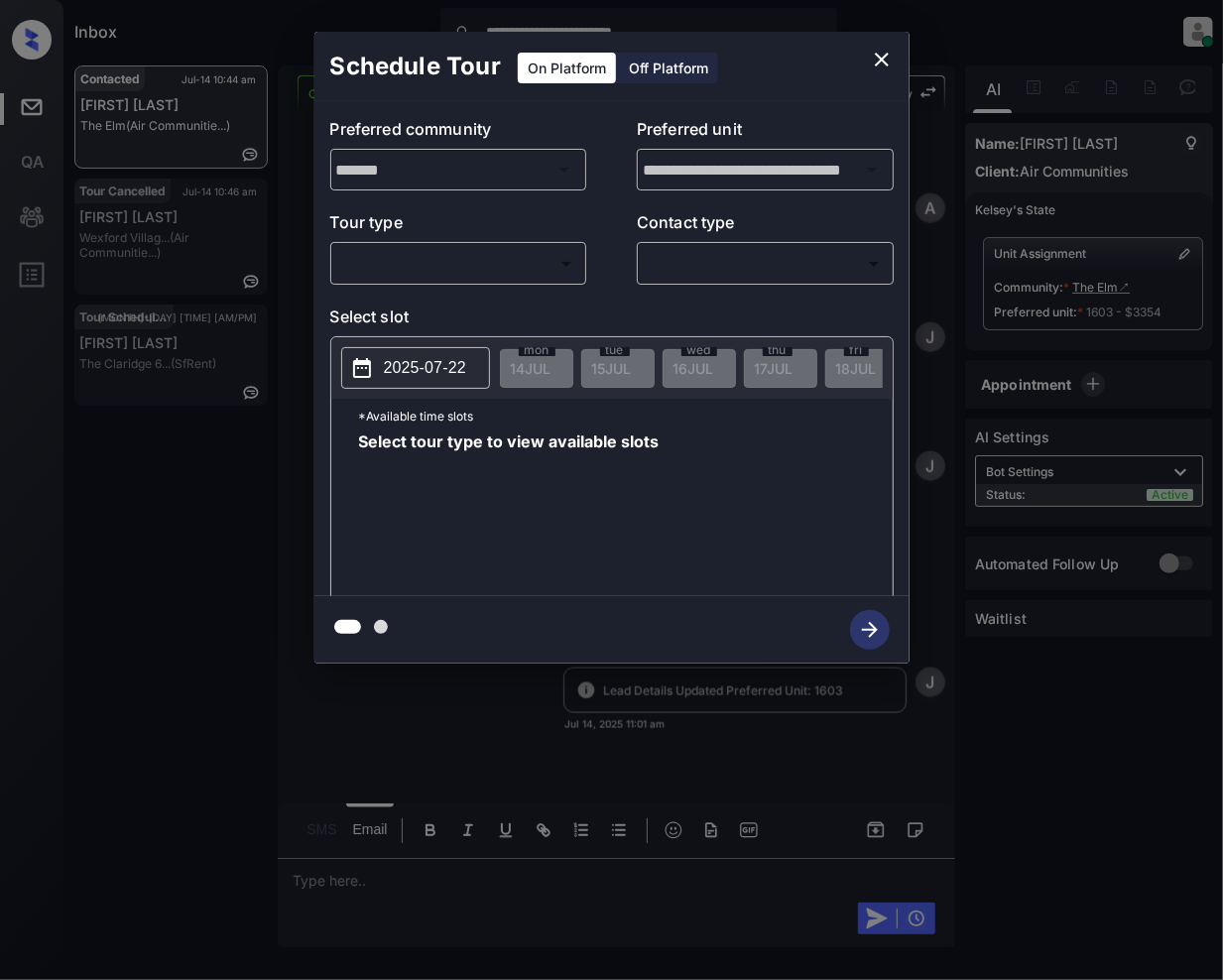 click on "**********" at bounding box center (611, 490) 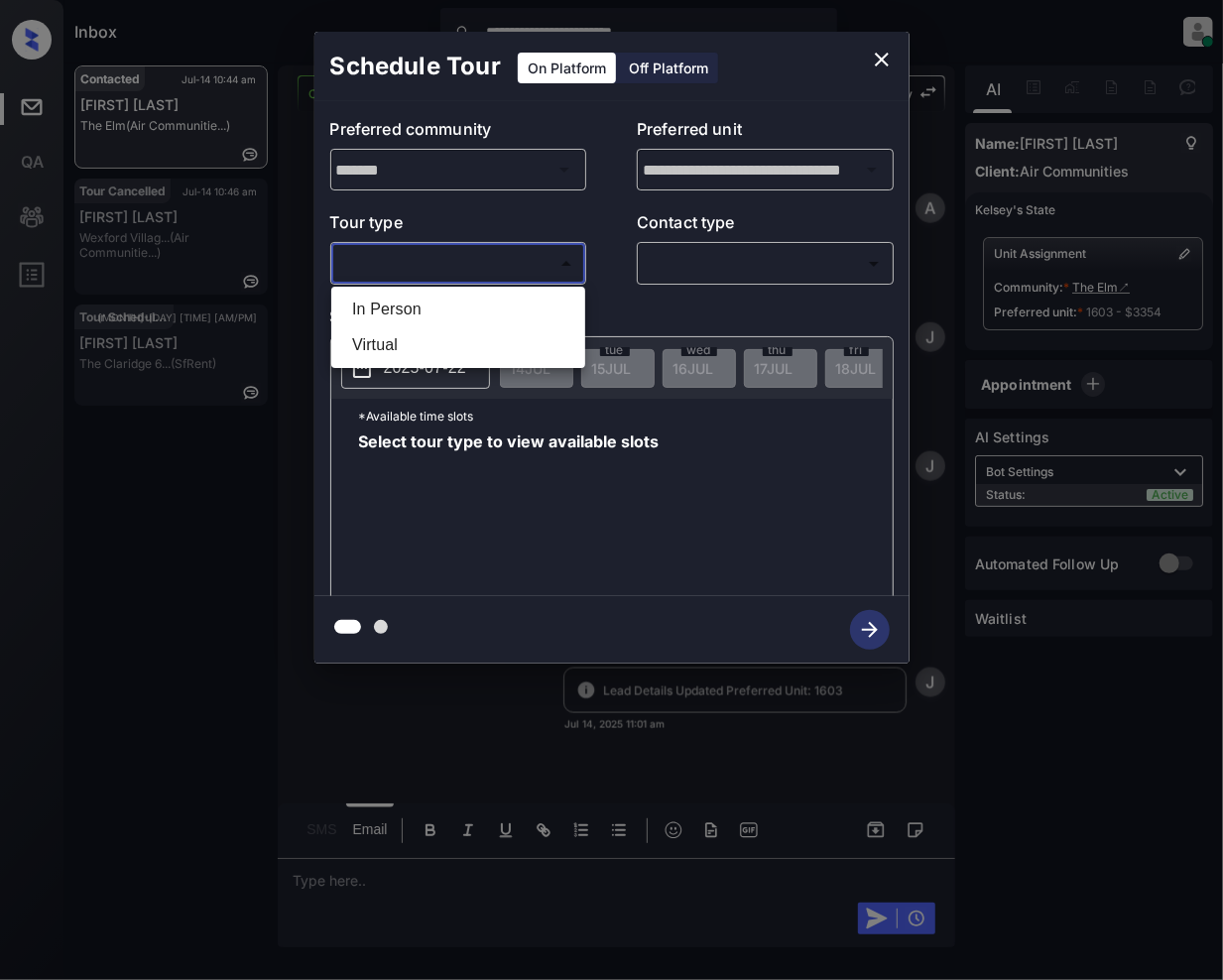 drag, startPoint x: 414, startPoint y: 346, endPoint x: 748, endPoint y: 264, distance: 343.9186 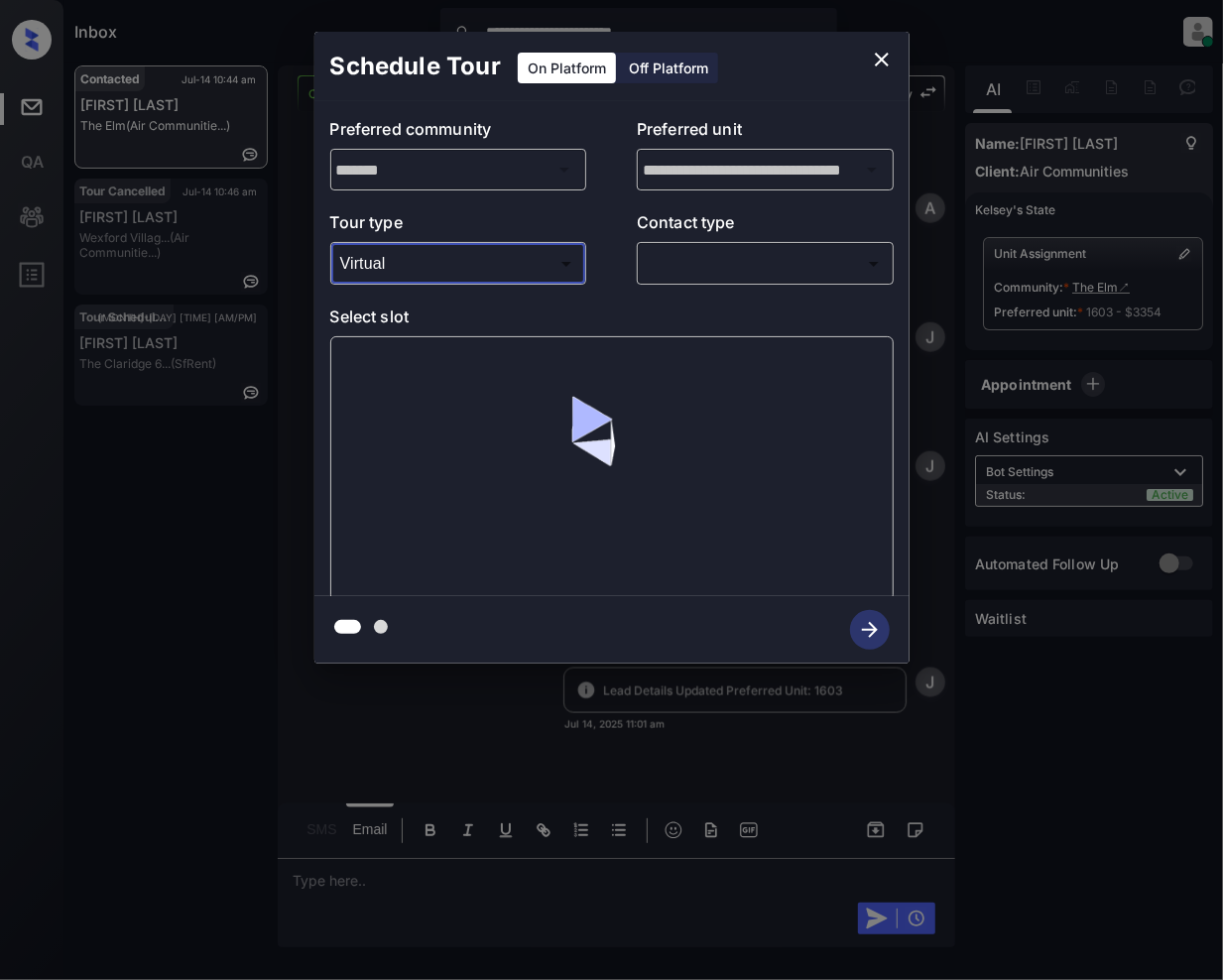 click on "**********" at bounding box center [611, 490] 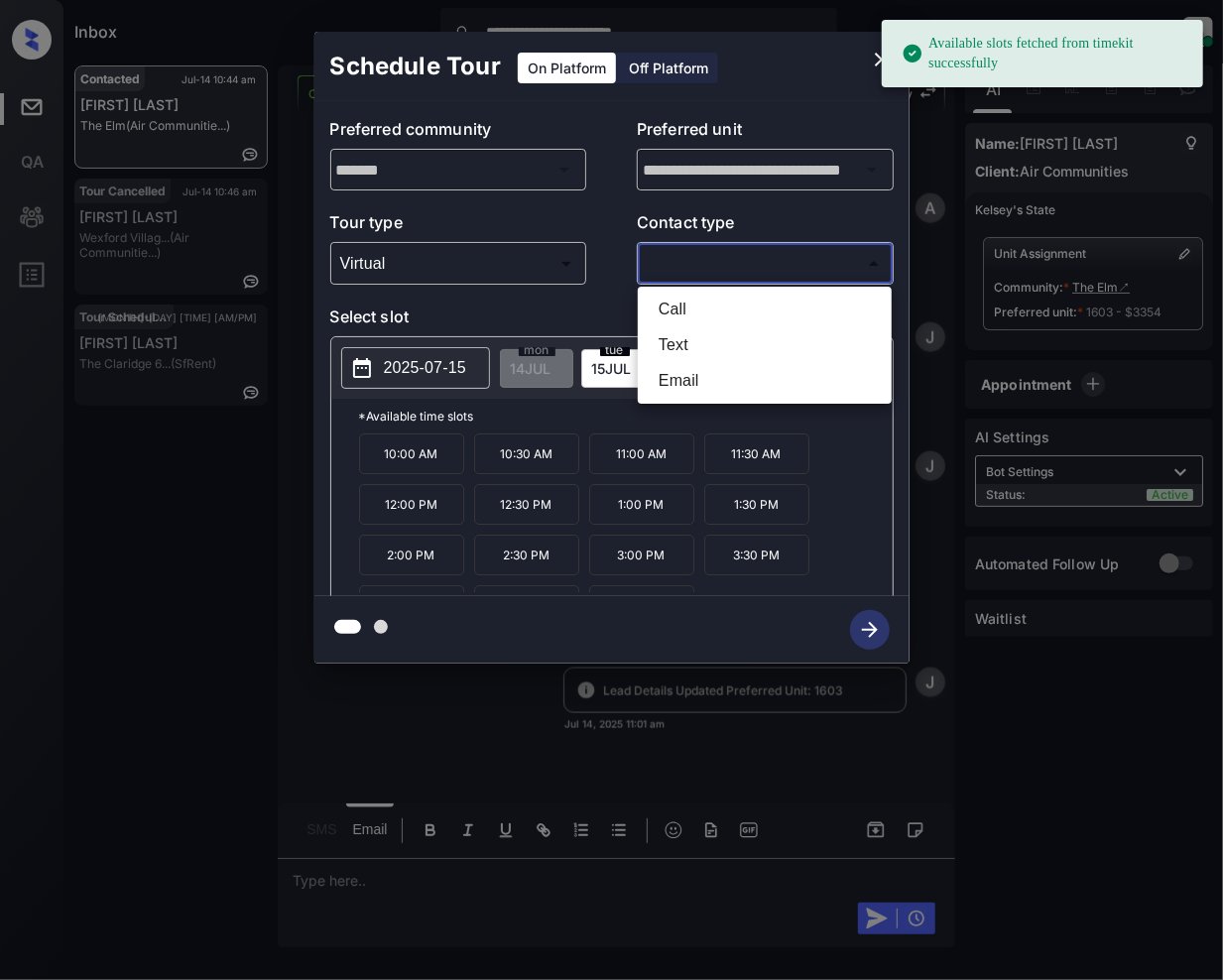 click on "Email" at bounding box center (765, 381) 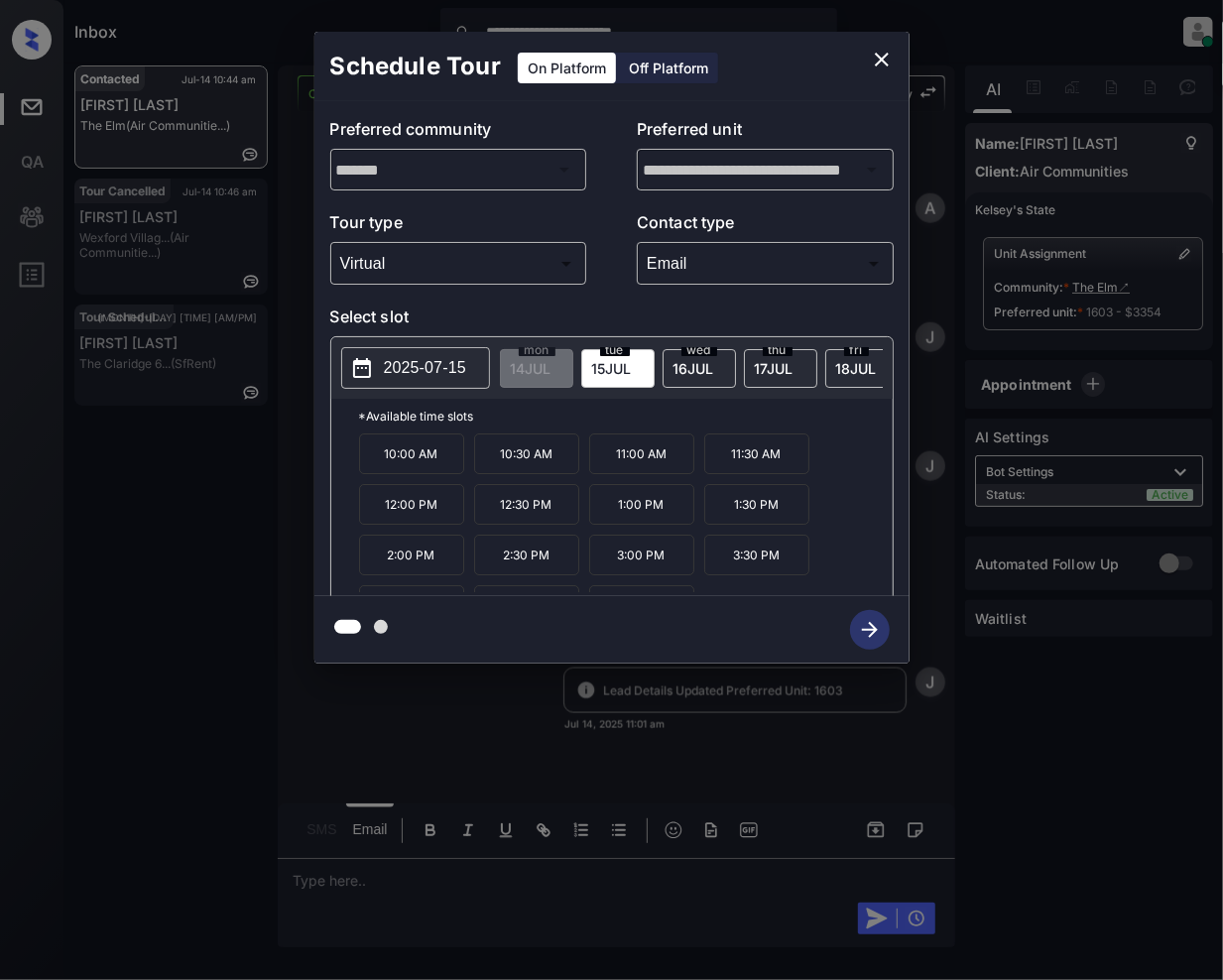 click on "11:00 AM" at bounding box center (642, 453) 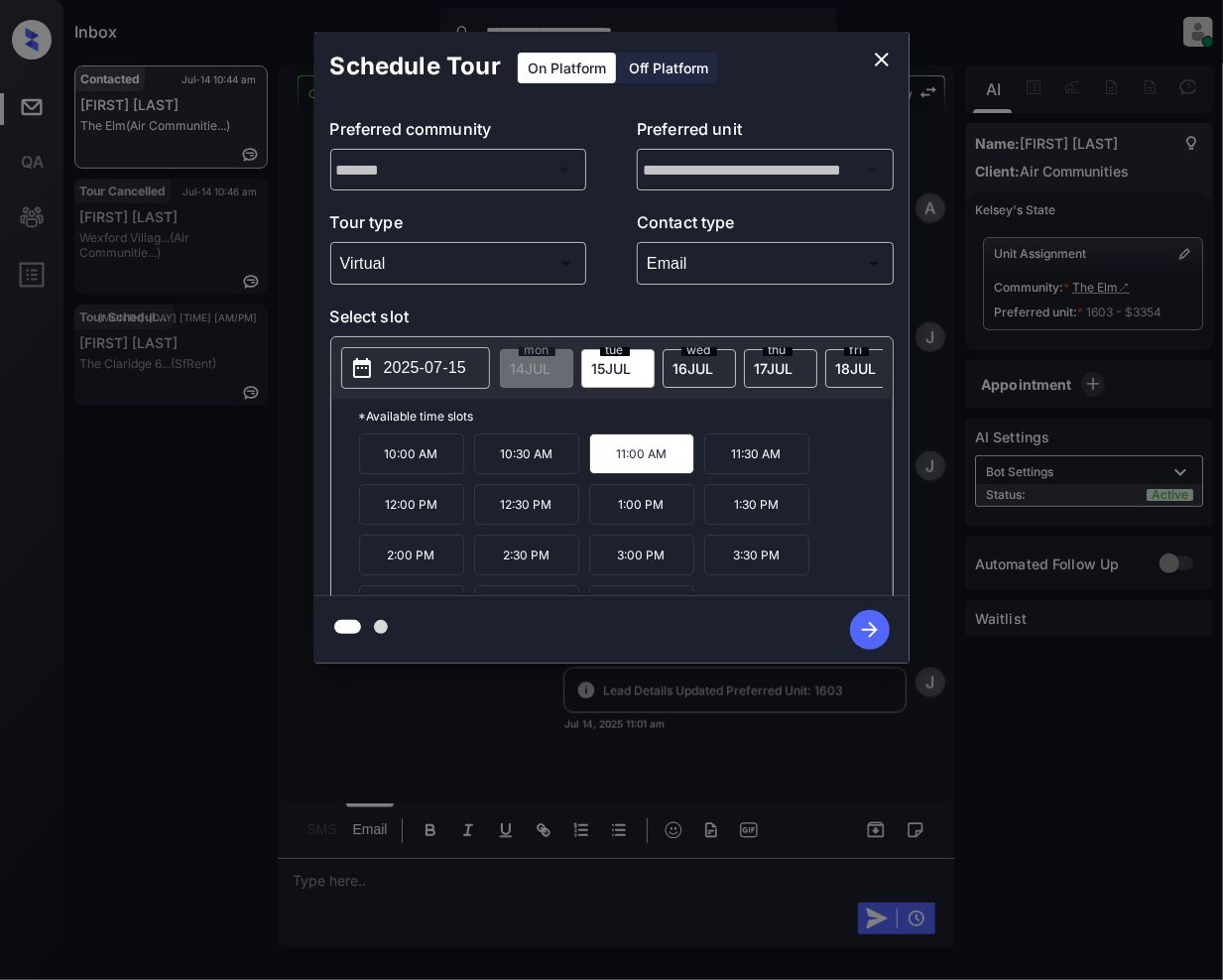 click 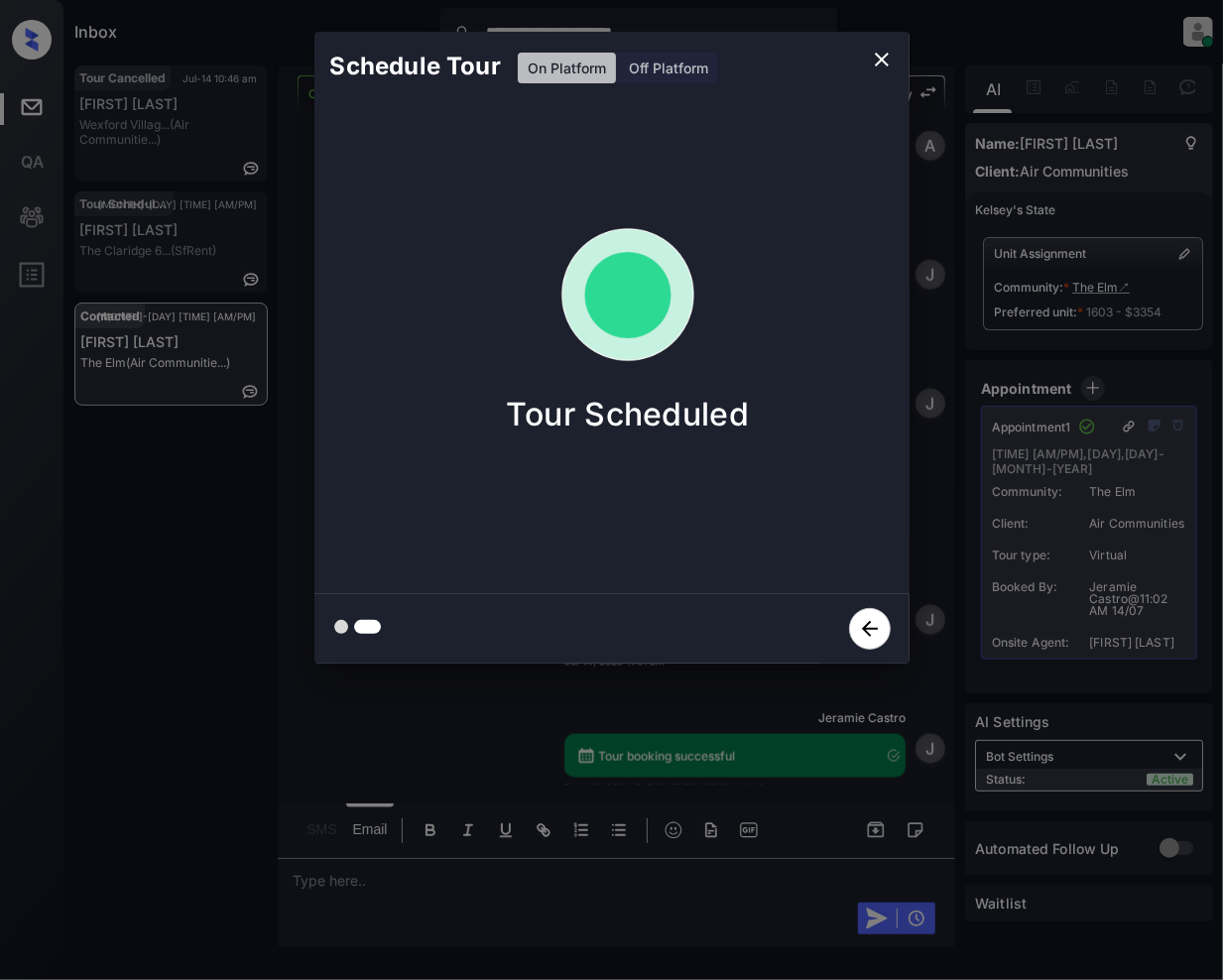 click 